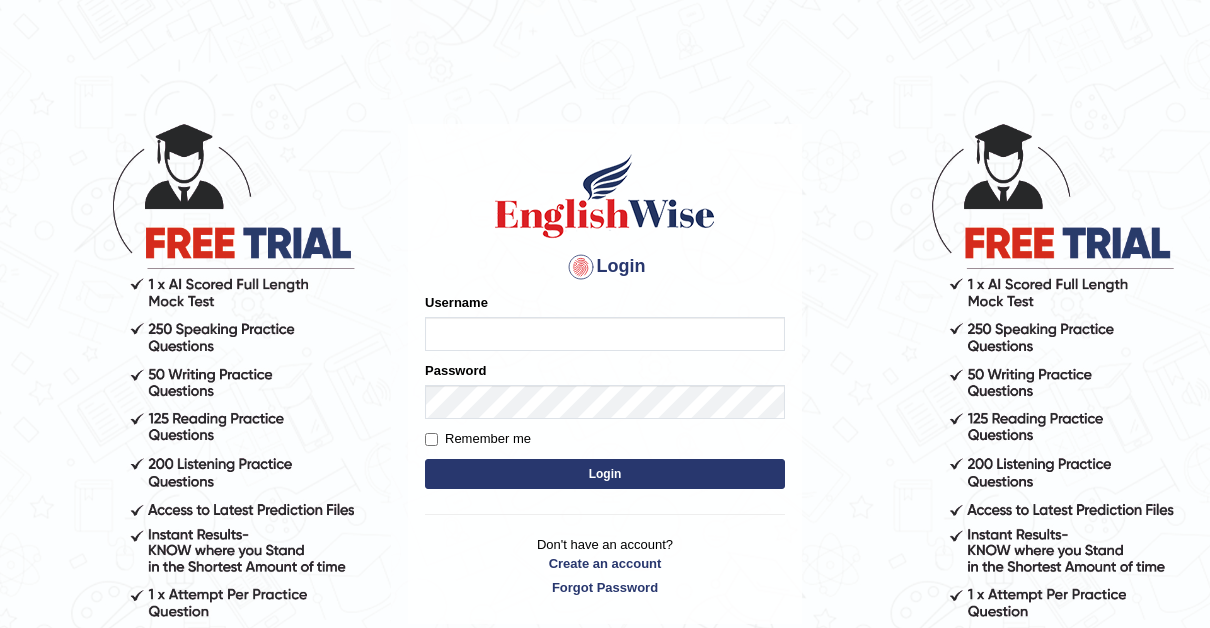 scroll, scrollTop: 0, scrollLeft: 0, axis: both 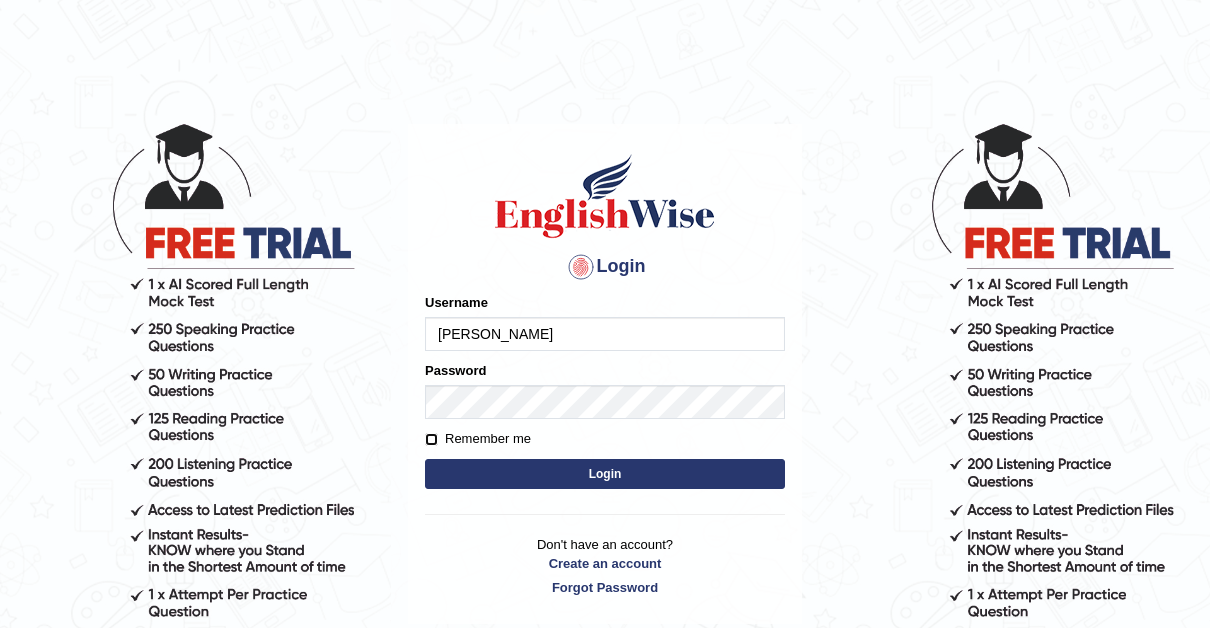 click on "Remember me" at bounding box center (431, 439) 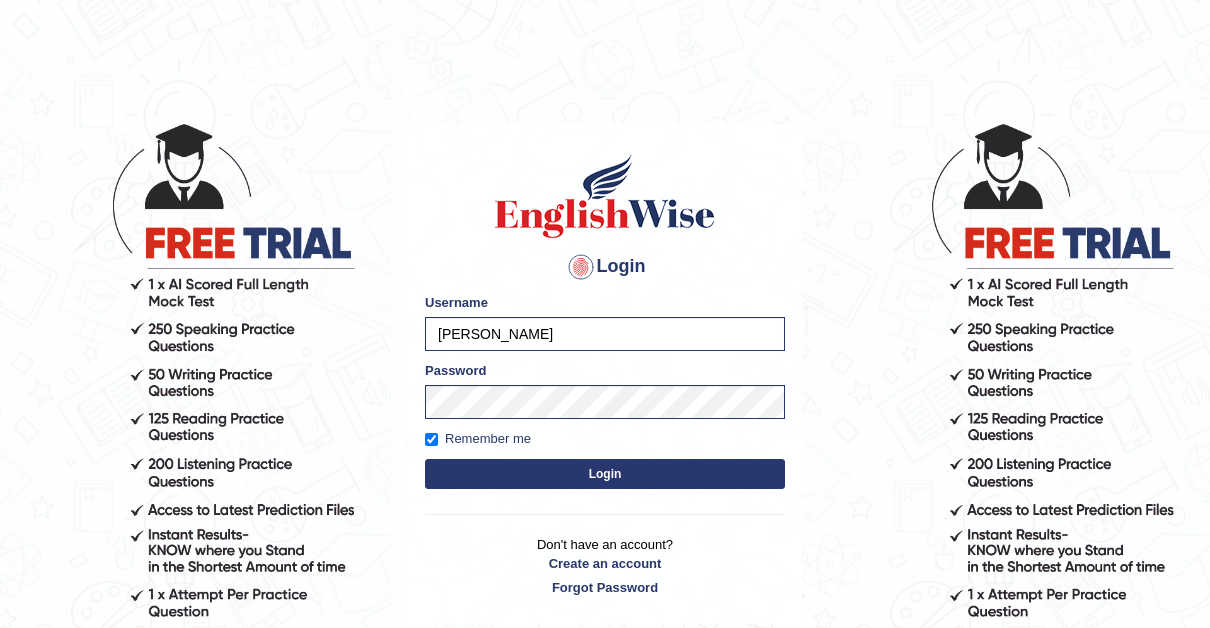 click on "Login" at bounding box center (605, 474) 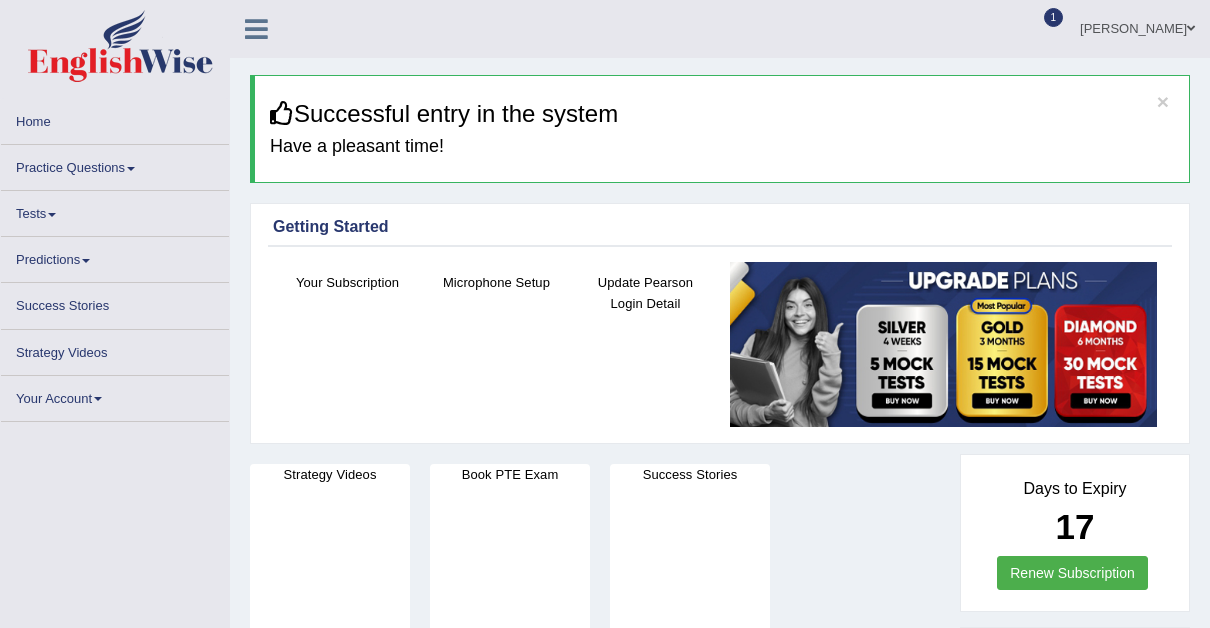 scroll, scrollTop: 0, scrollLeft: 0, axis: both 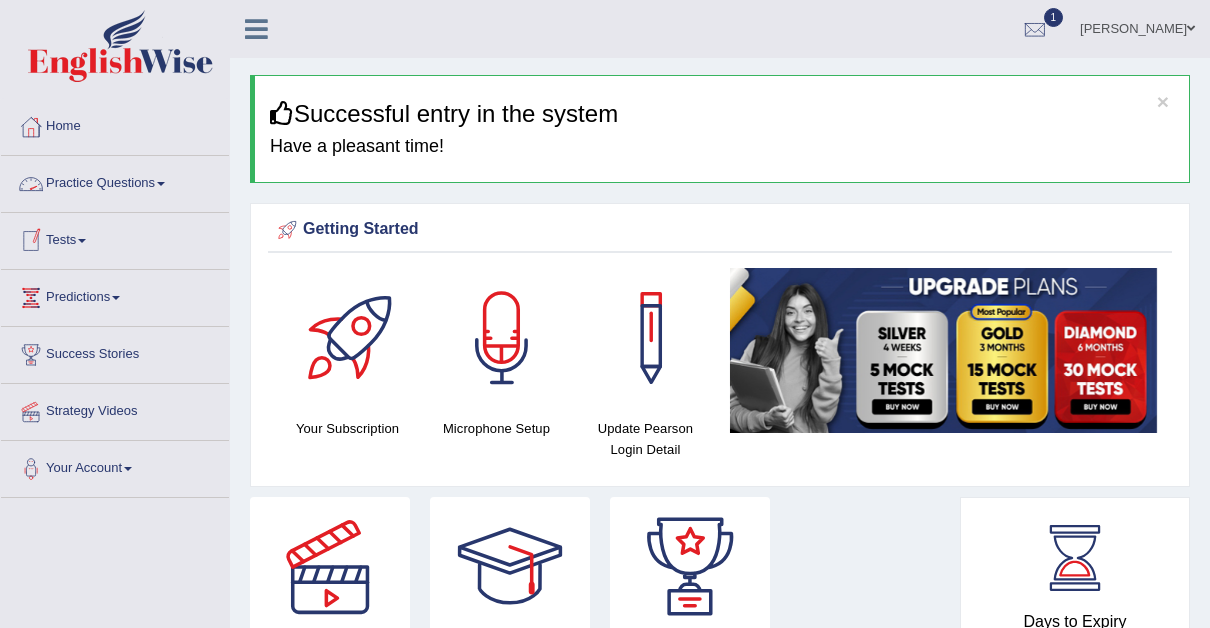 click at bounding box center (82, 241) 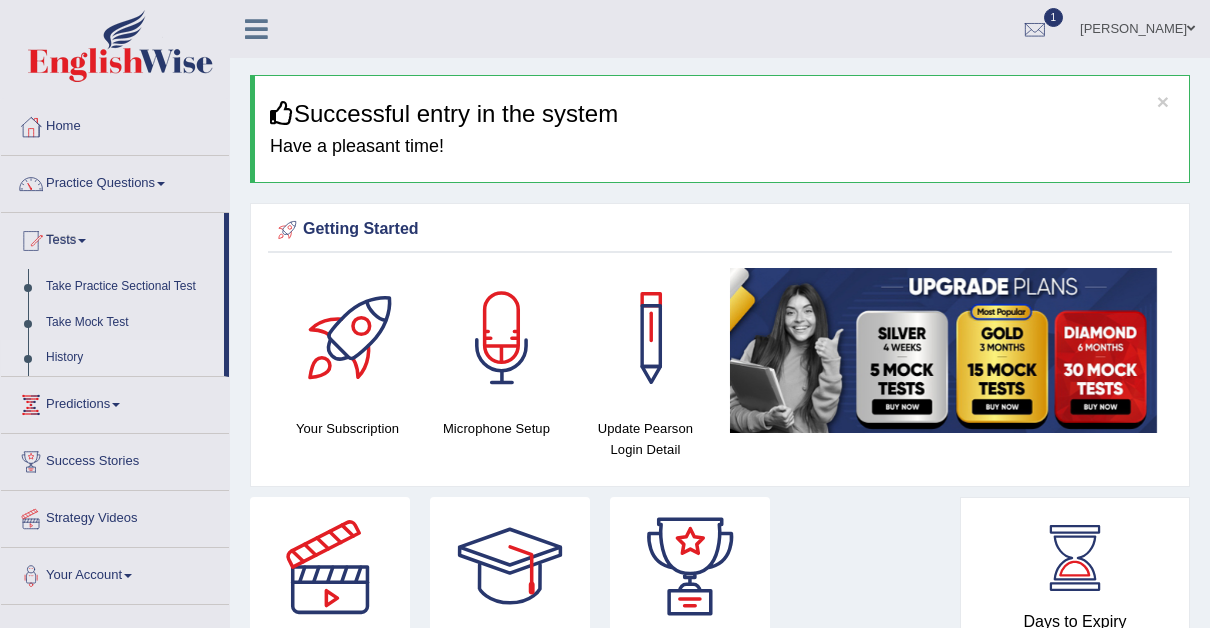 click on "History" at bounding box center (130, 358) 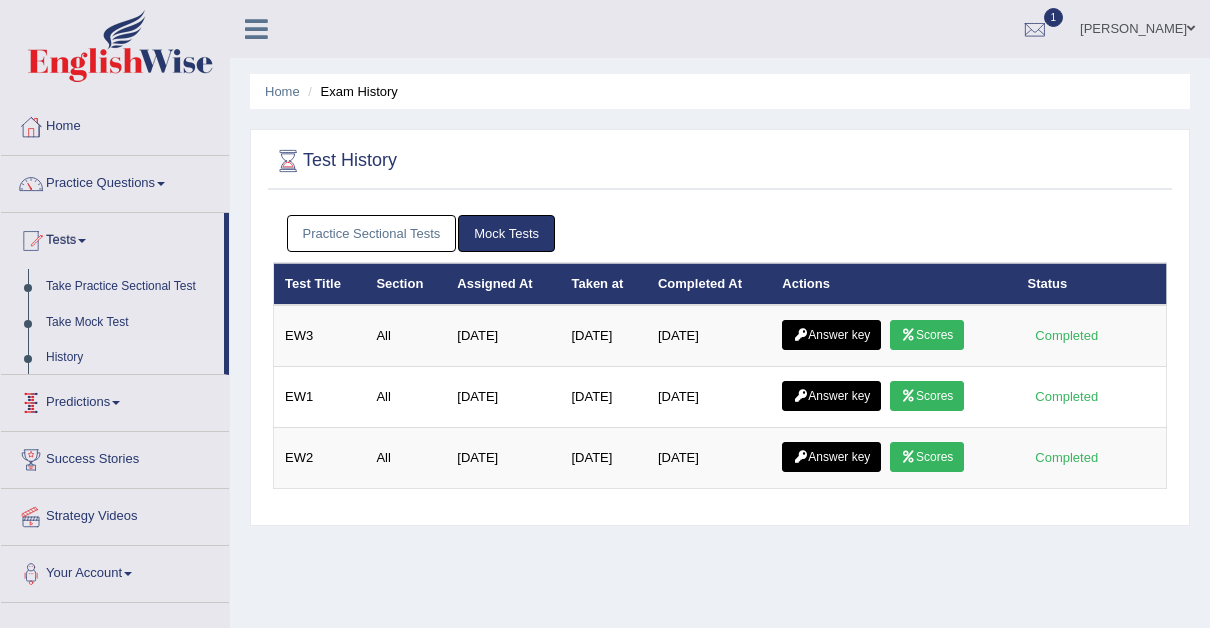 scroll, scrollTop: 0, scrollLeft: 0, axis: both 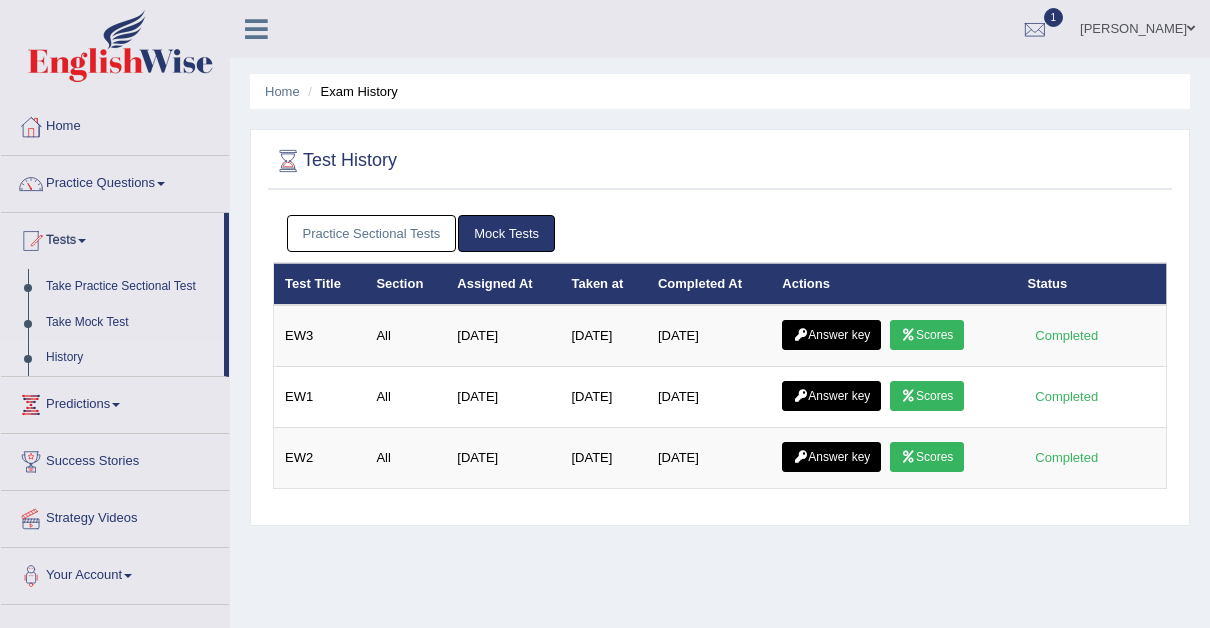click on "Practice Sectional Tests" at bounding box center [372, 233] 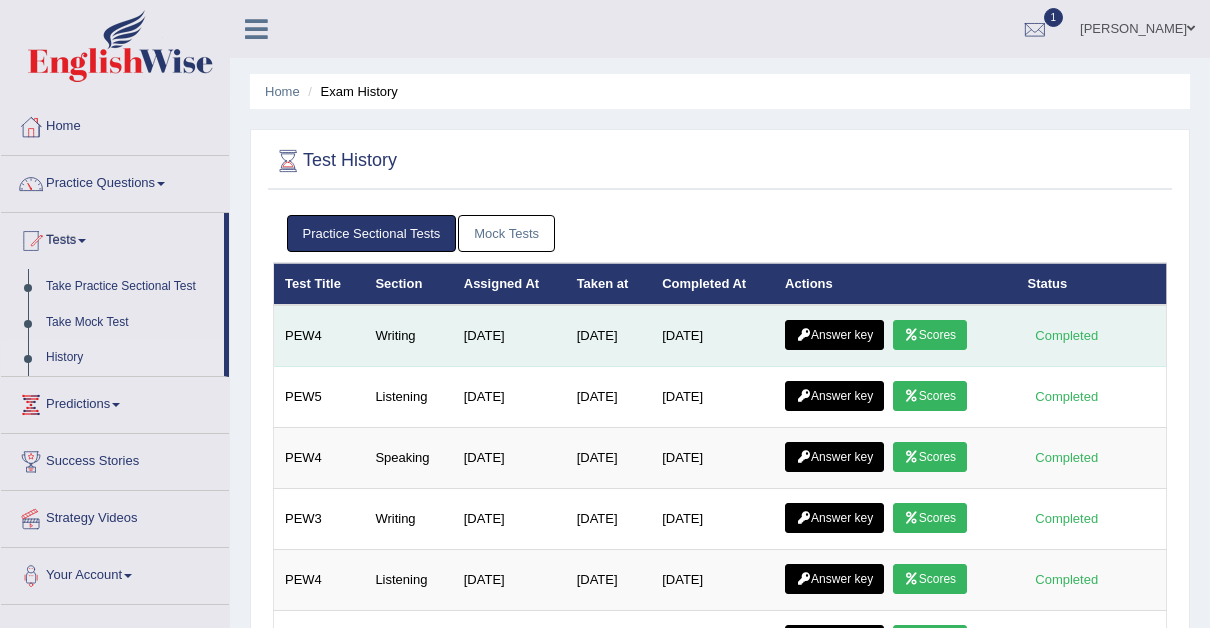 click on "Scores" at bounding box center [930, 335] 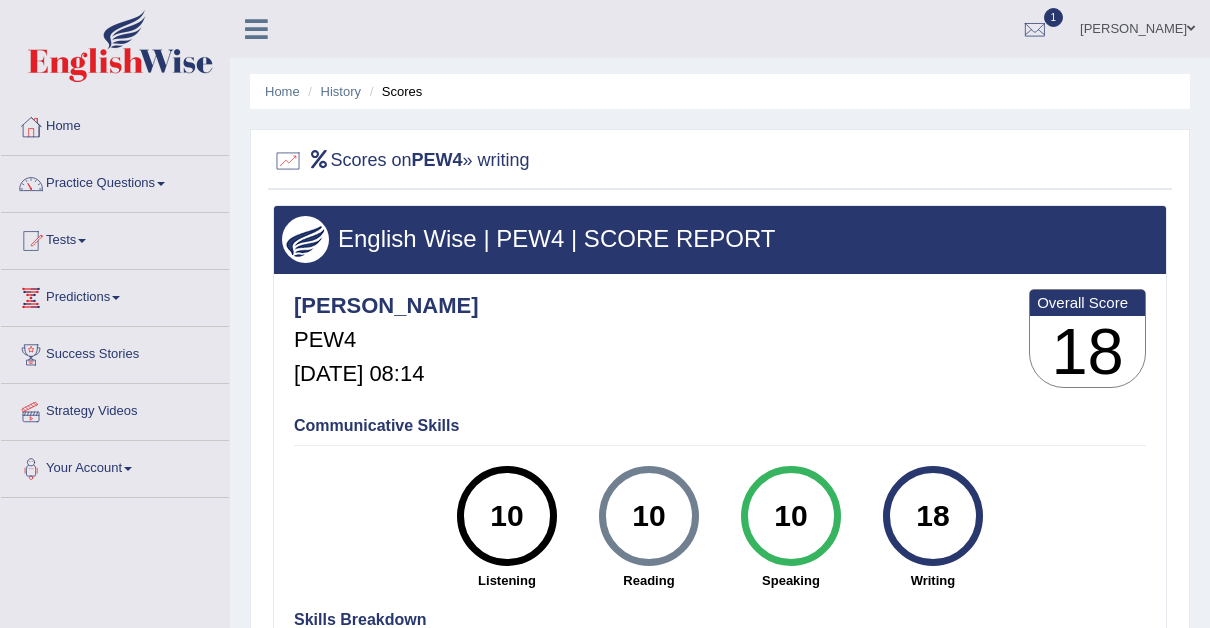 scroll, scrollTop: 0, scrollLeft: 0, axis: both 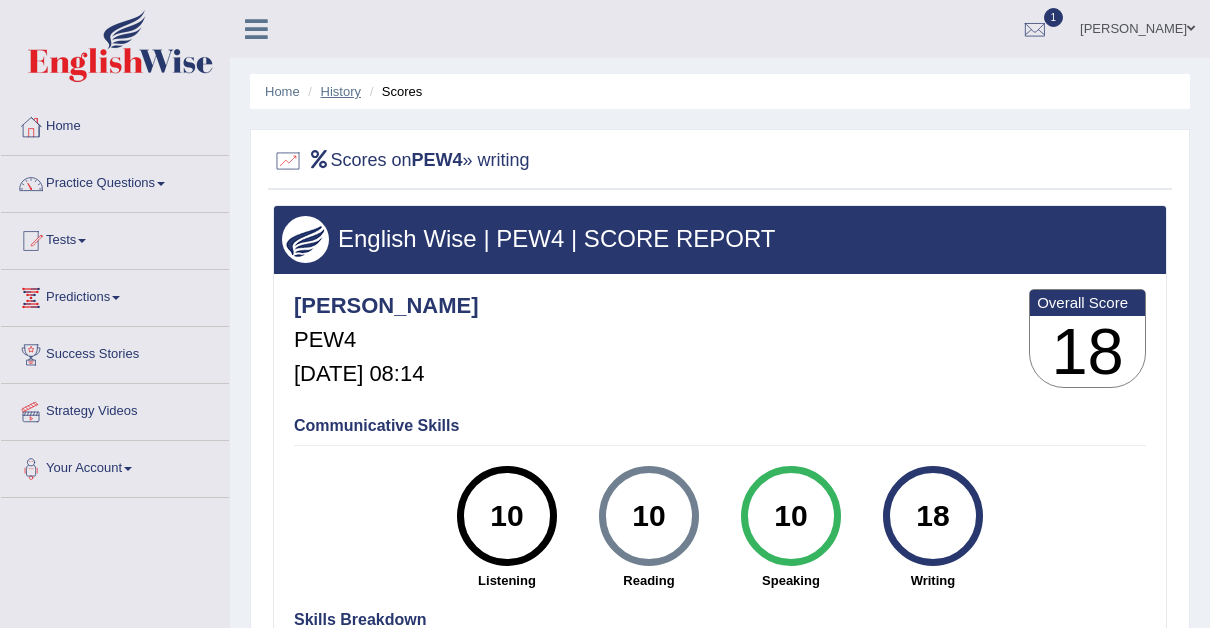 click on "History" at bounding box center (341, 91) 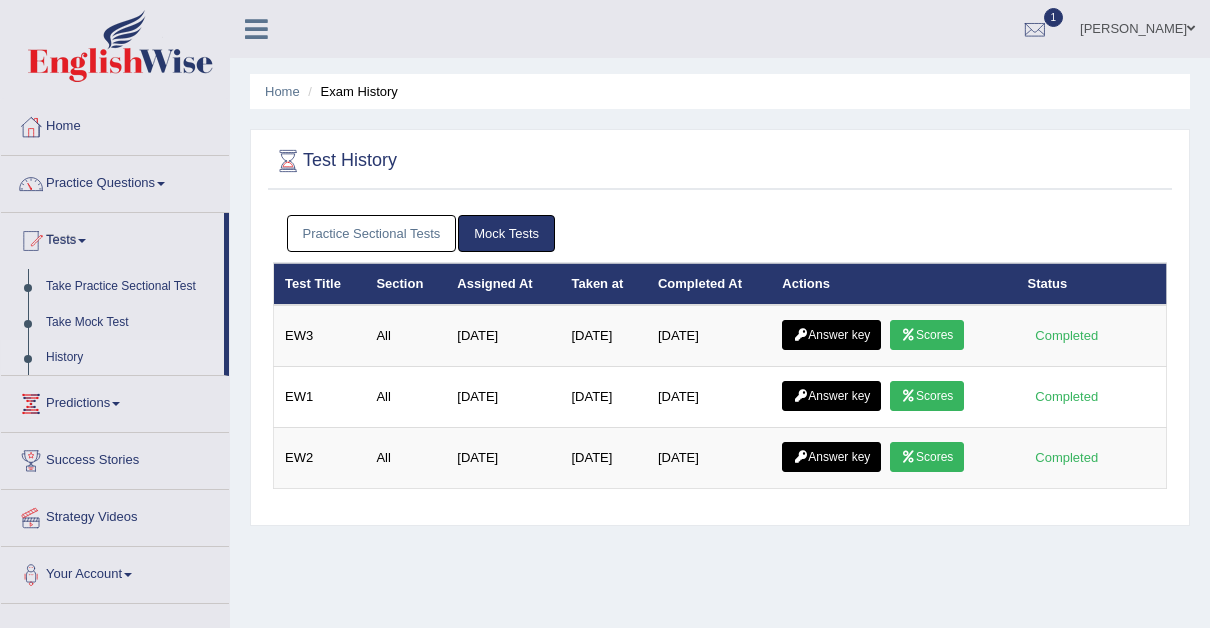 scroll, scrollTop: 0, scrollLeft: 0, axis: both 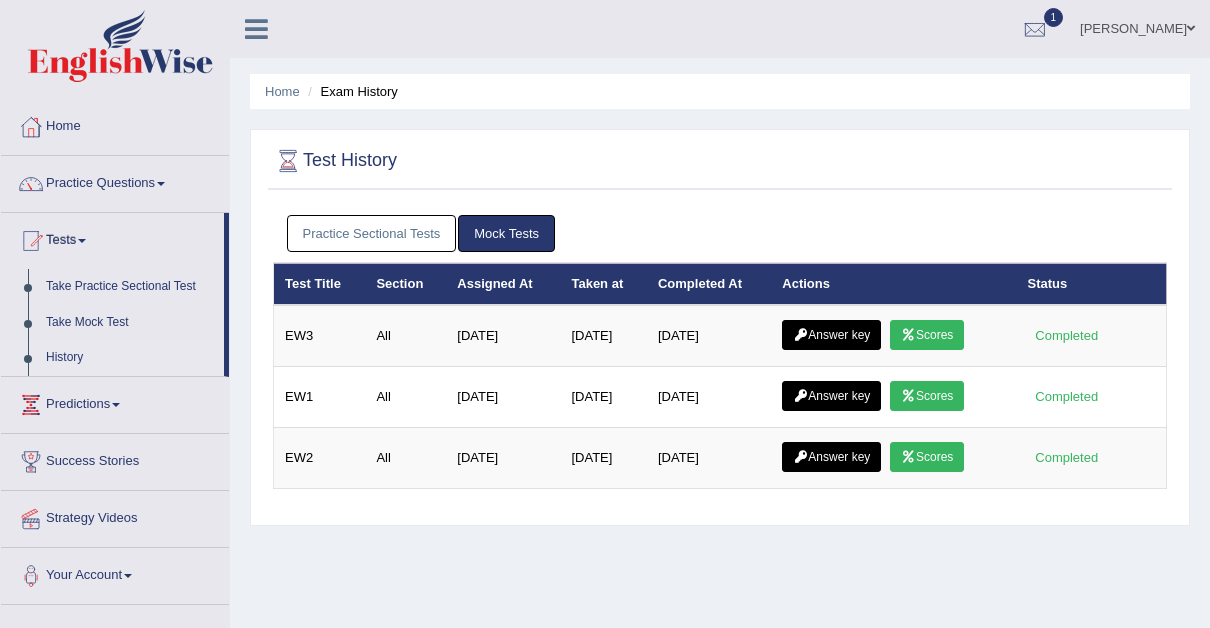 click on "Practice Sectional Tests" at bounding box center [372, 233] 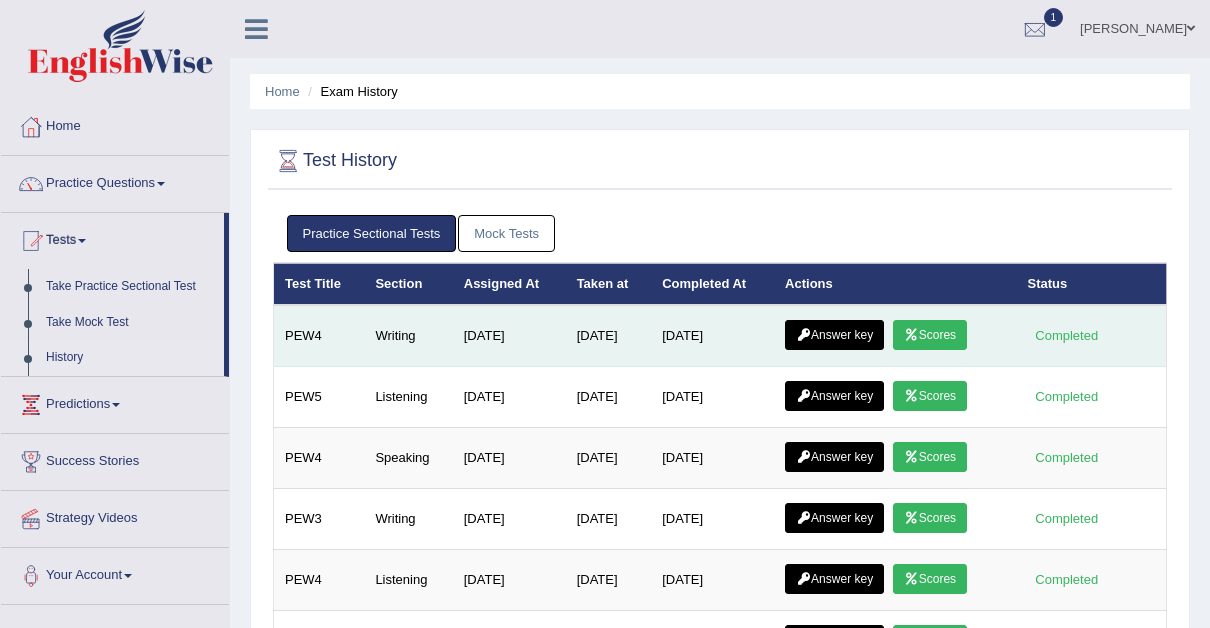 click on "Answer key" at bounding box center [834, 335] 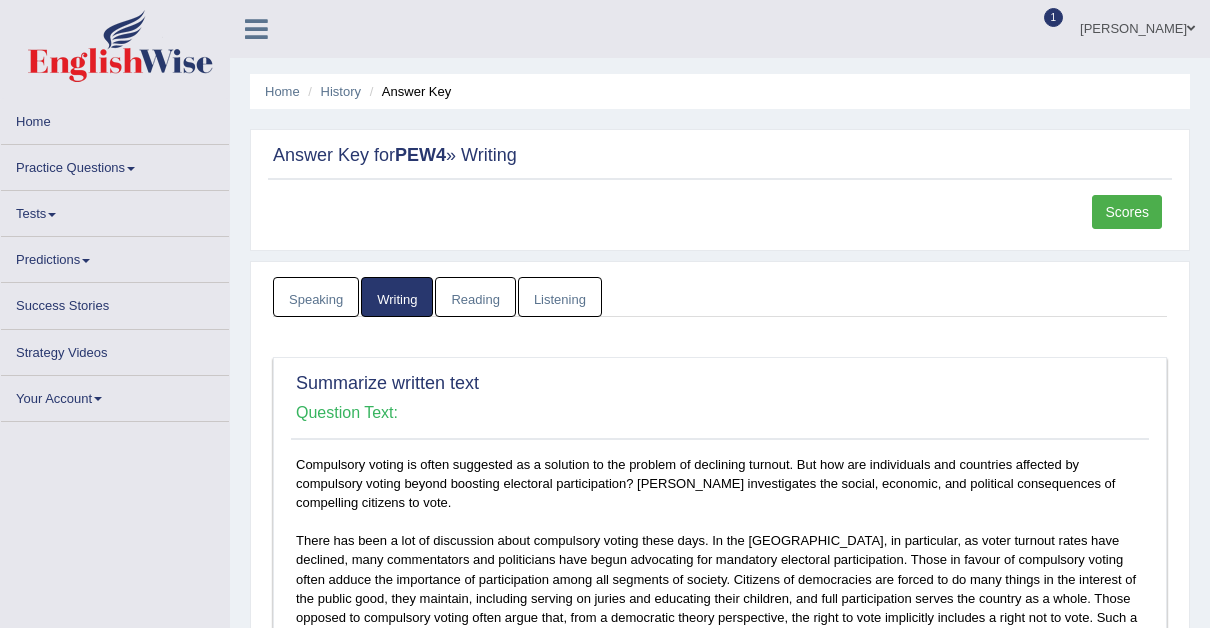 scroll, scrollTop: 0, scrollLeft: 0, axis: both 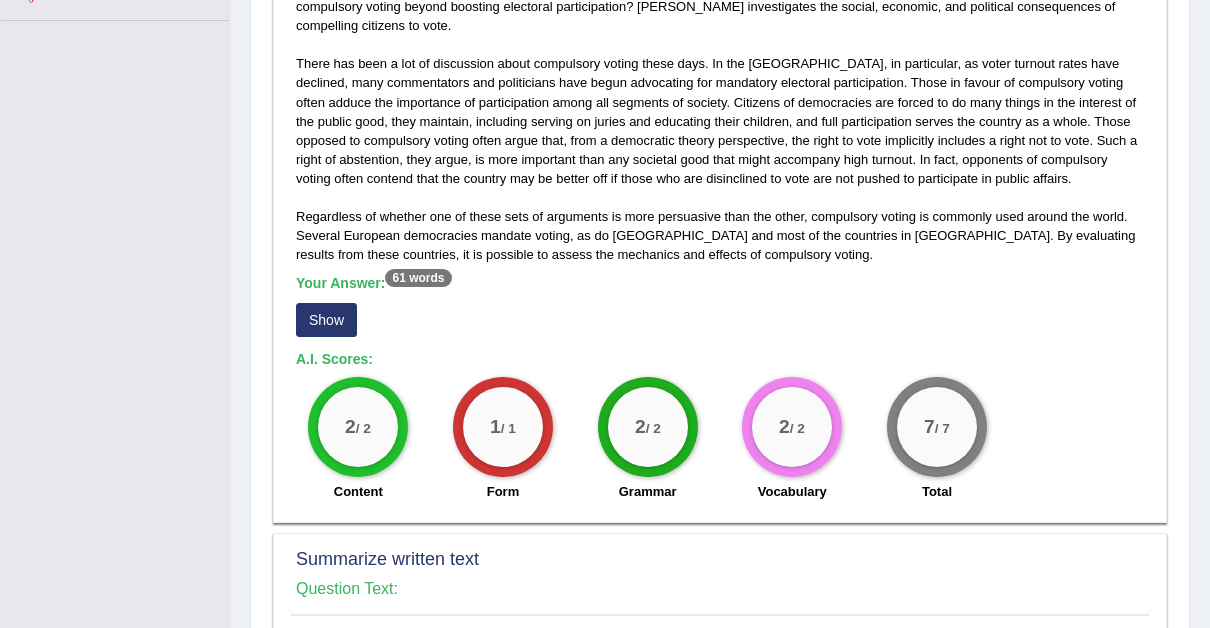 click on "Show" at bounding box center (326, 320) 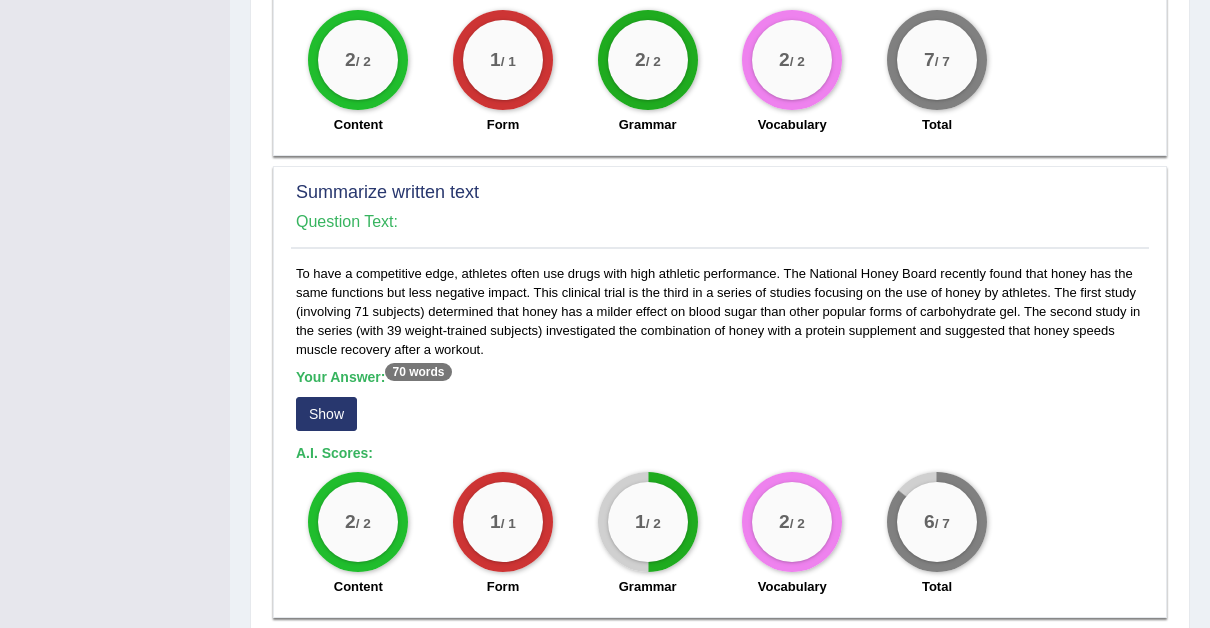 scroll, scrollTop: 881, scrollLeft: 0, axis: vertical 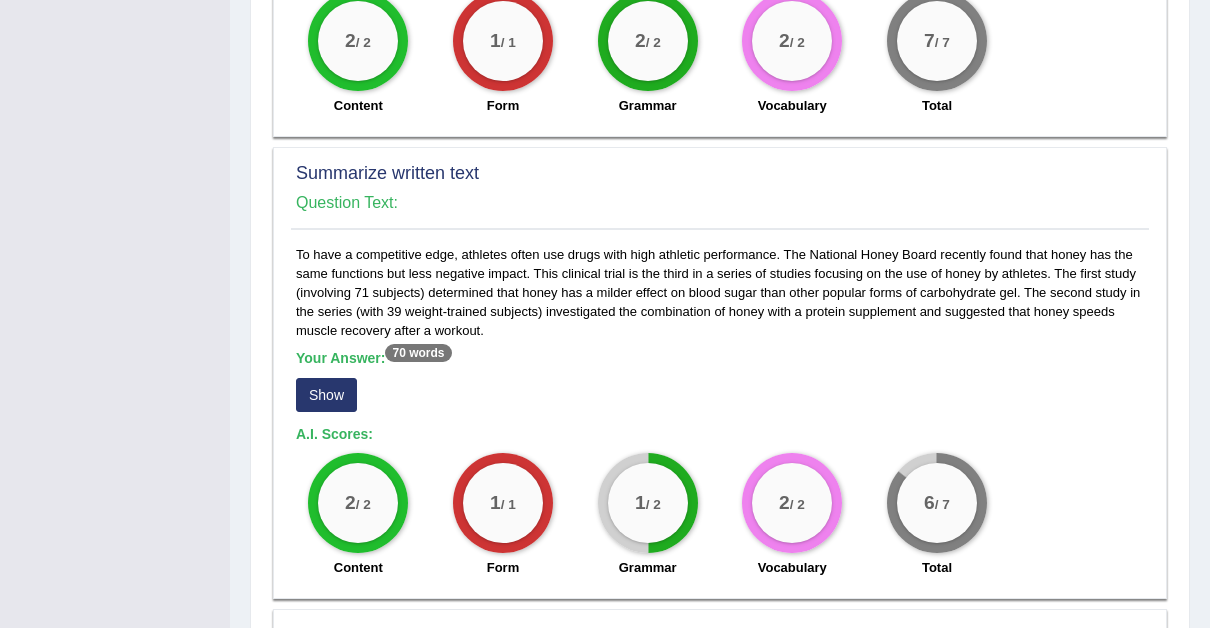 click on "Show" at bounding box center [326, 395] 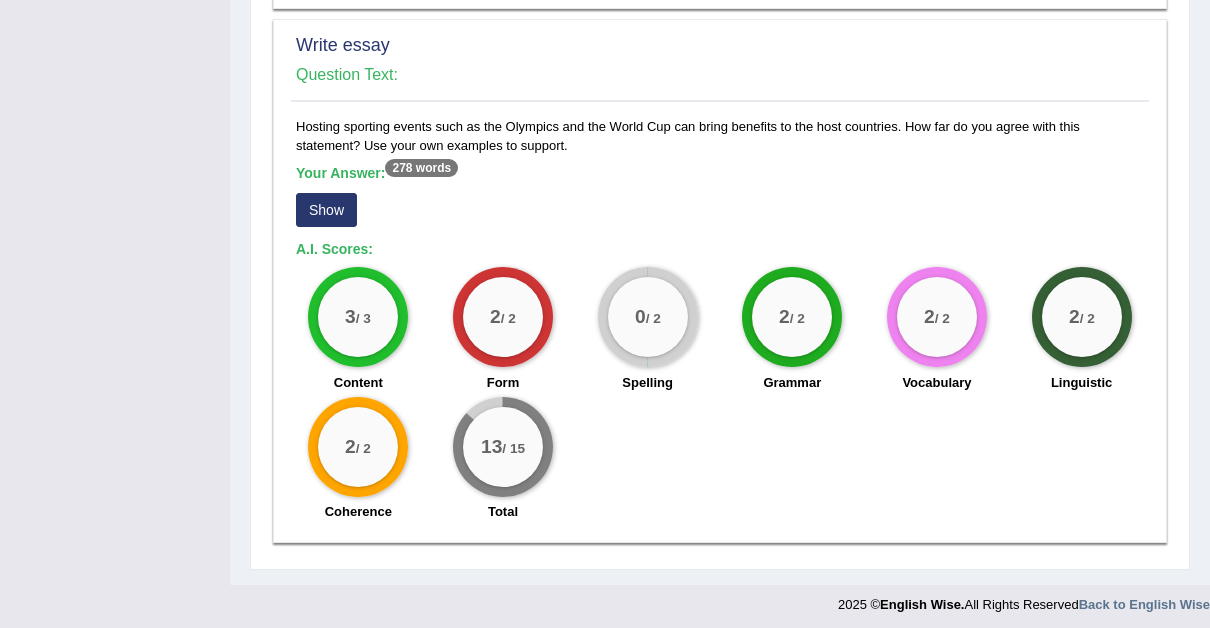scroll, scrollTop: 1509, scrollLeft: 0, axis: vertical 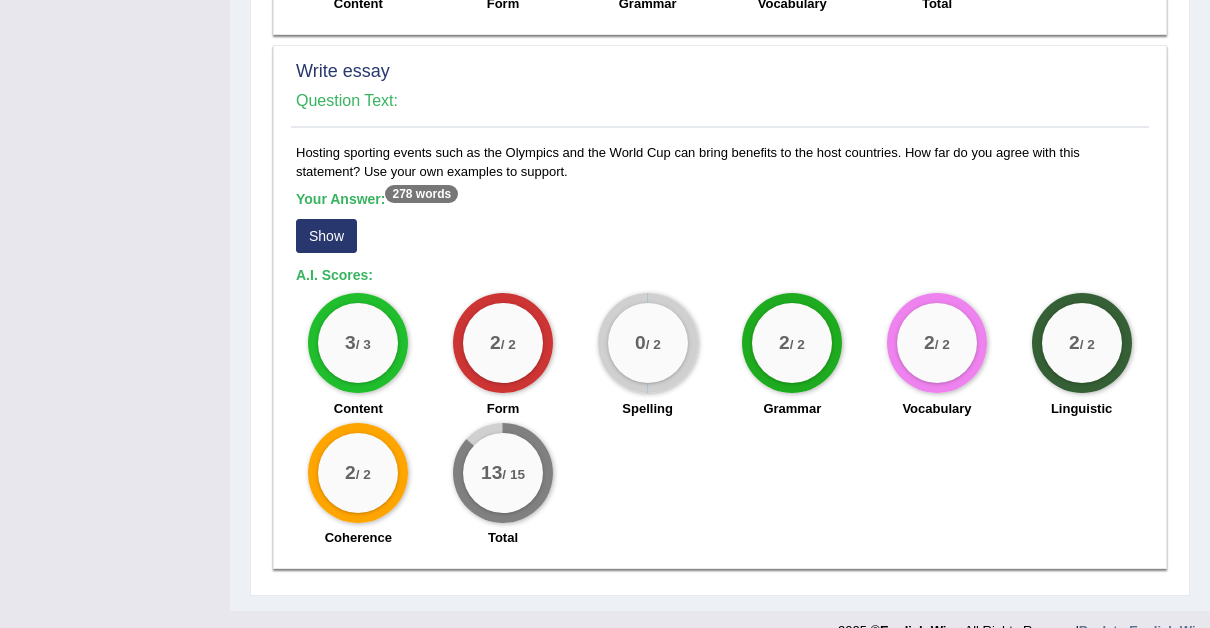 click on "Show" at bounding box center (326, 236) 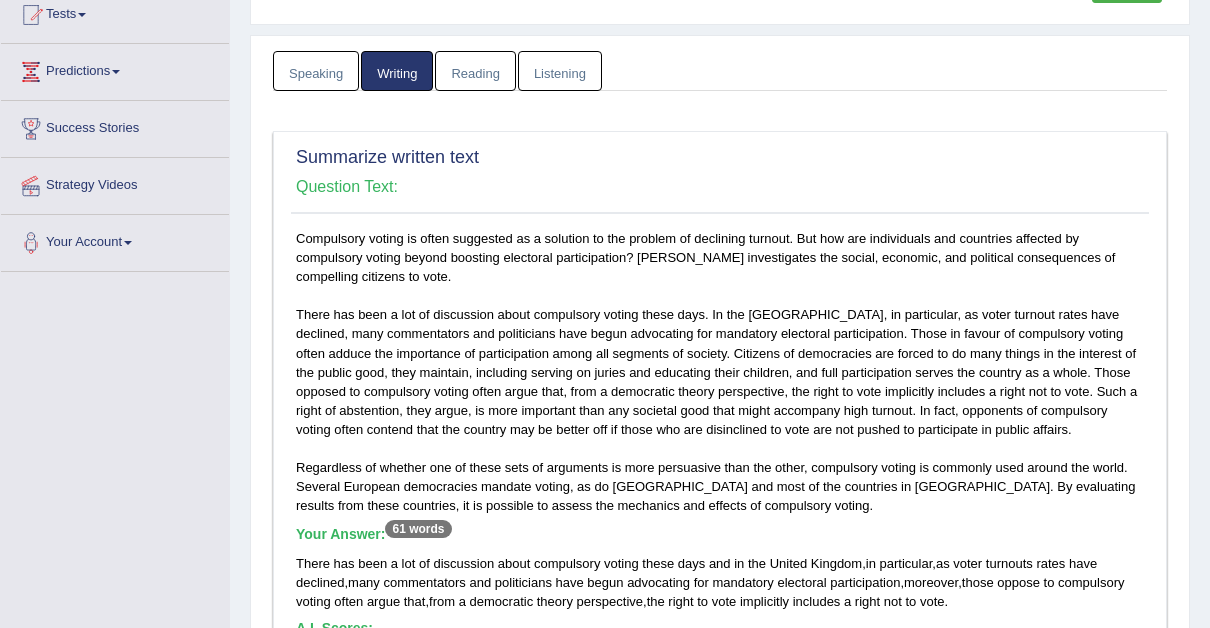 scroll, scrollTop: 229, scrollLeft: 0, axis: vertical 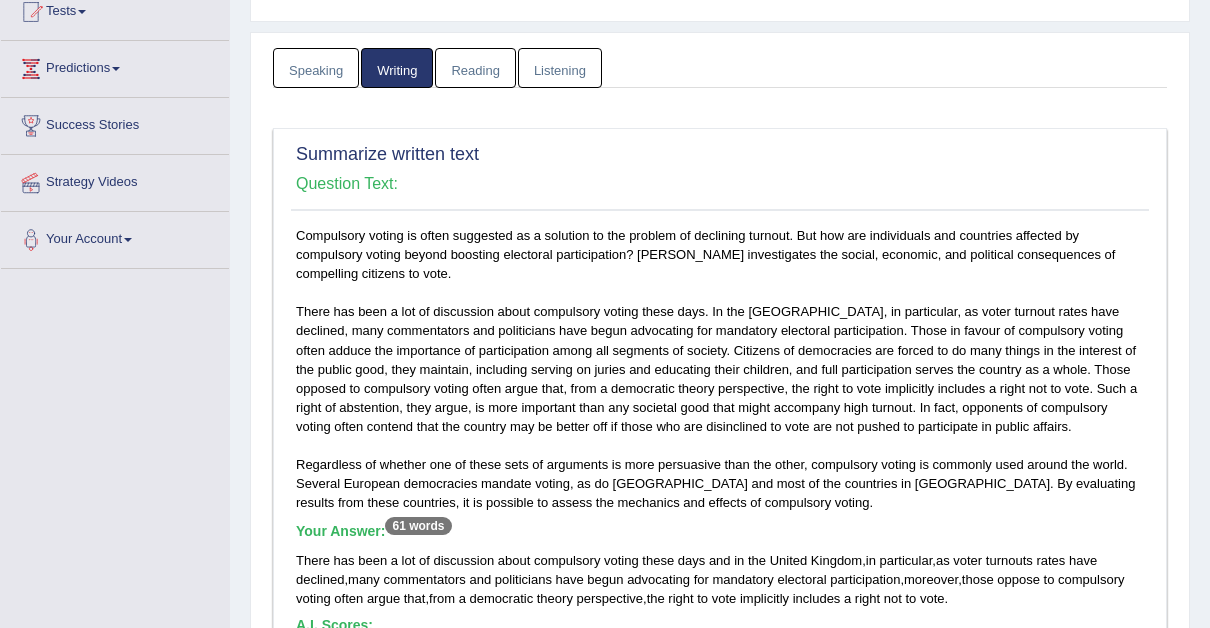 click on "Reading" at bounding box center [475, 68] 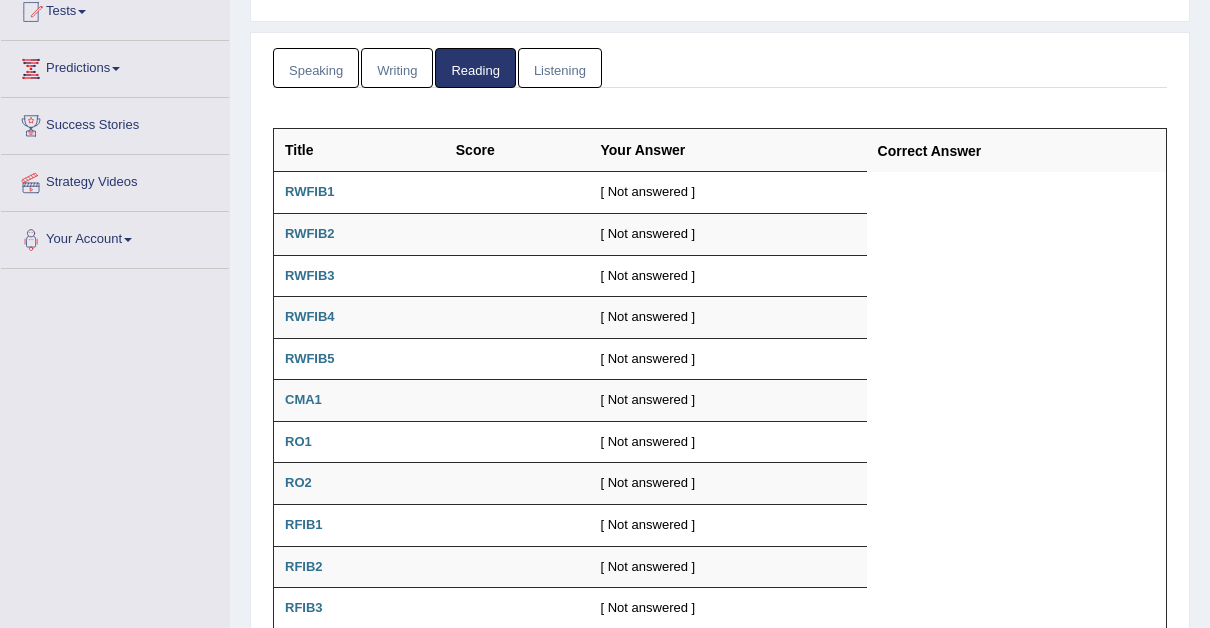 click on "Listening" at bounding box center [560, 68] 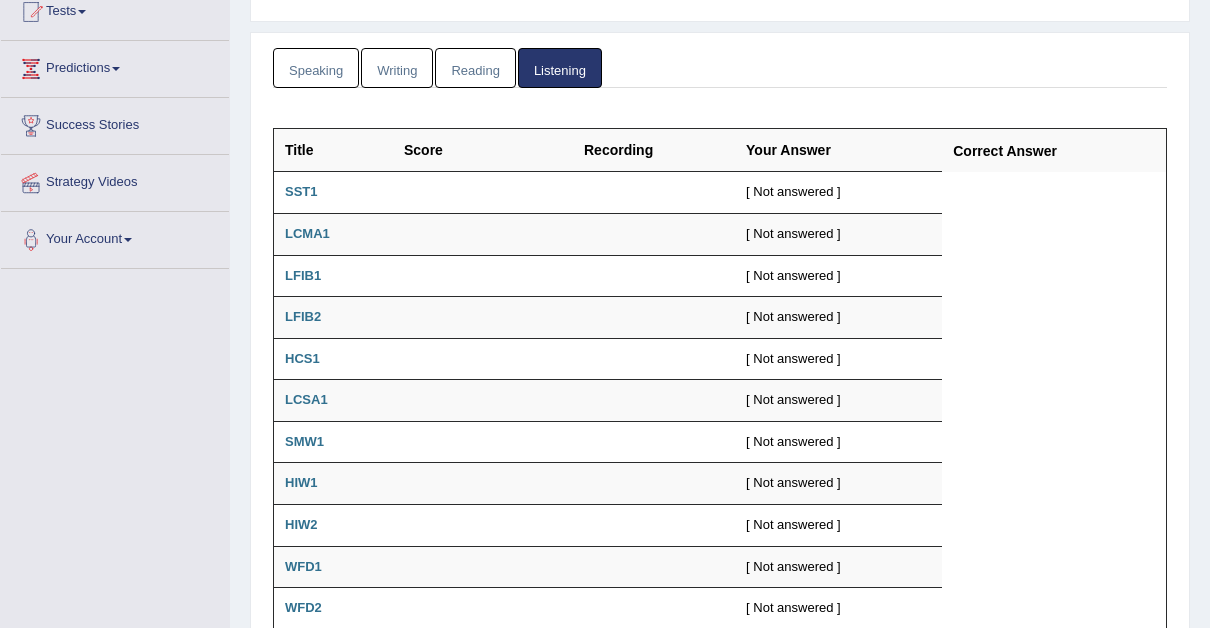 click on "Speaking" at bounding box center [316, 68] 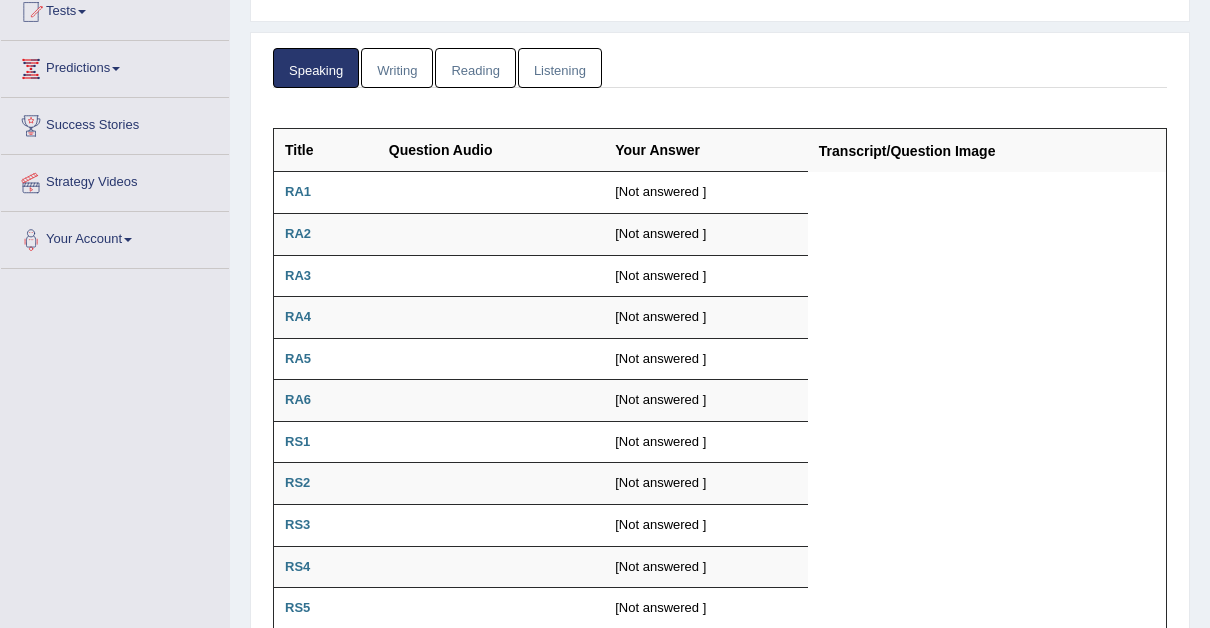 click on "Writing" at bounding box center (397, 68) 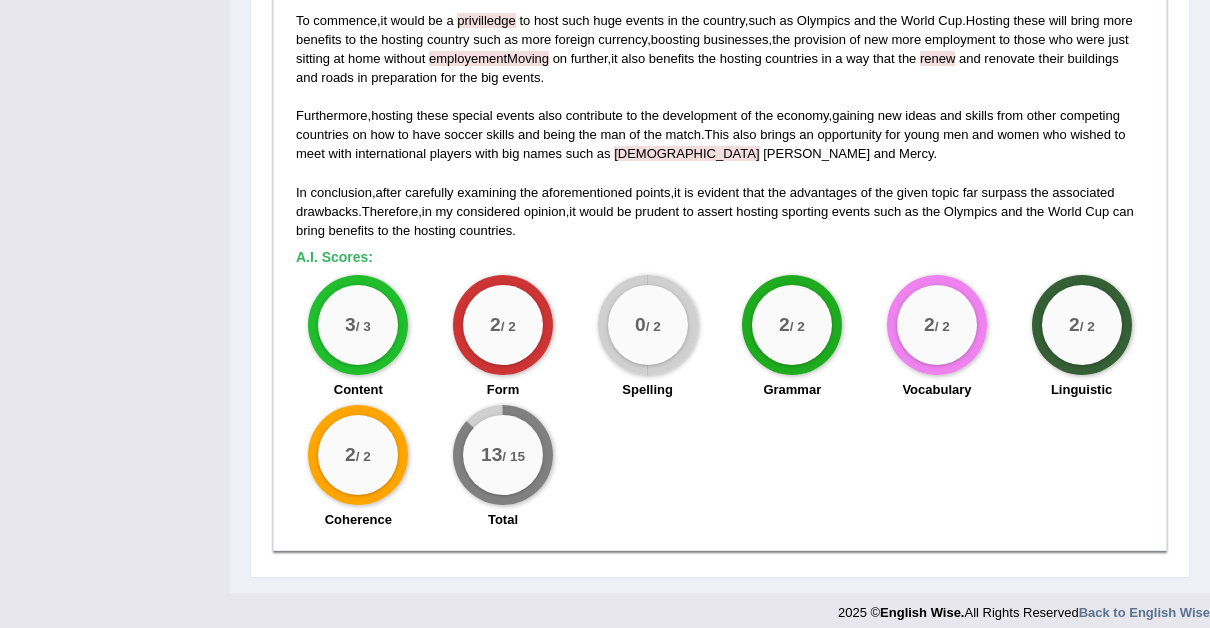 scroll, scrollTop: 1796, scrollLeft: 0, axis: vertical 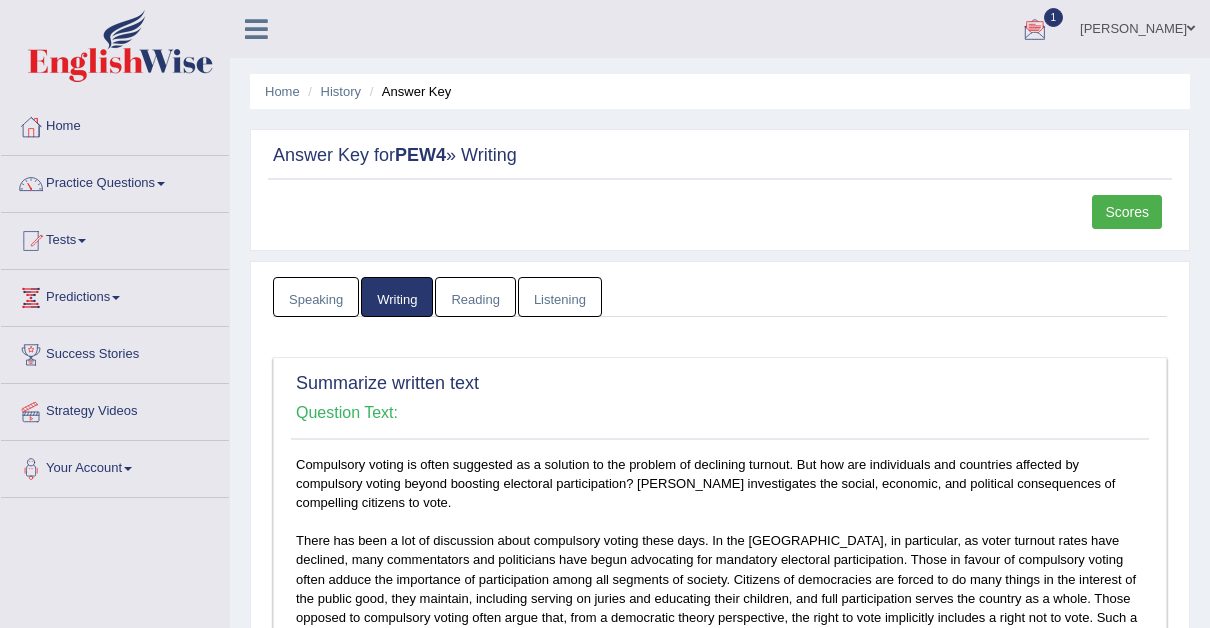 click at bounding box center [1035, 30] 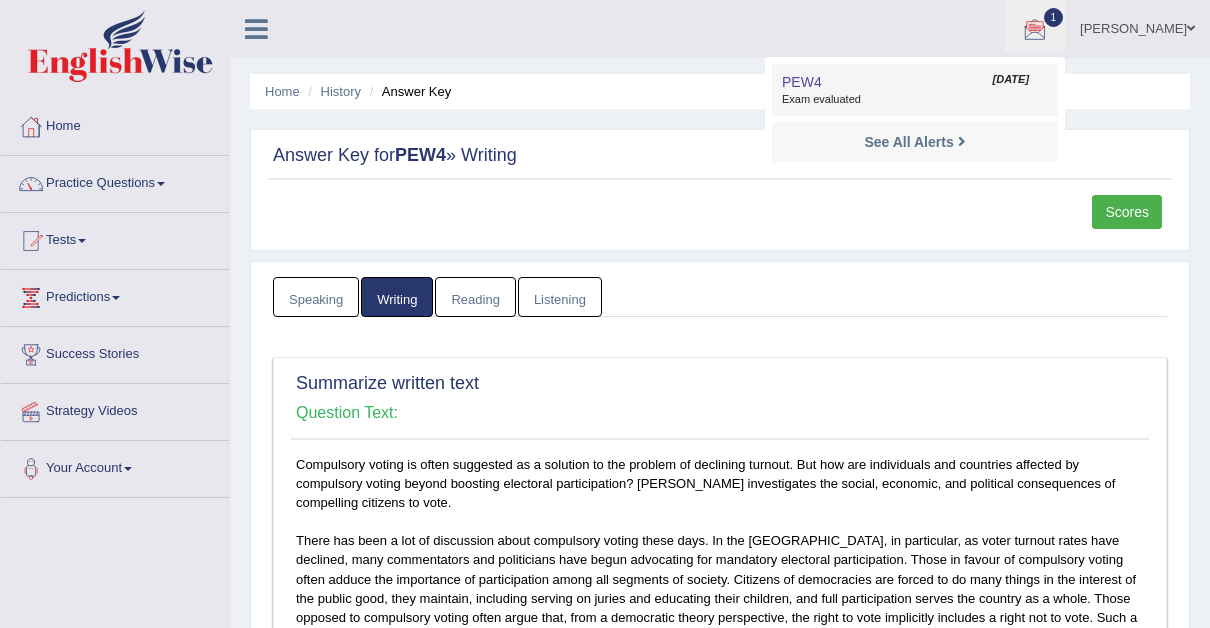 click on "PEW4" at bounding box center (802, 82) 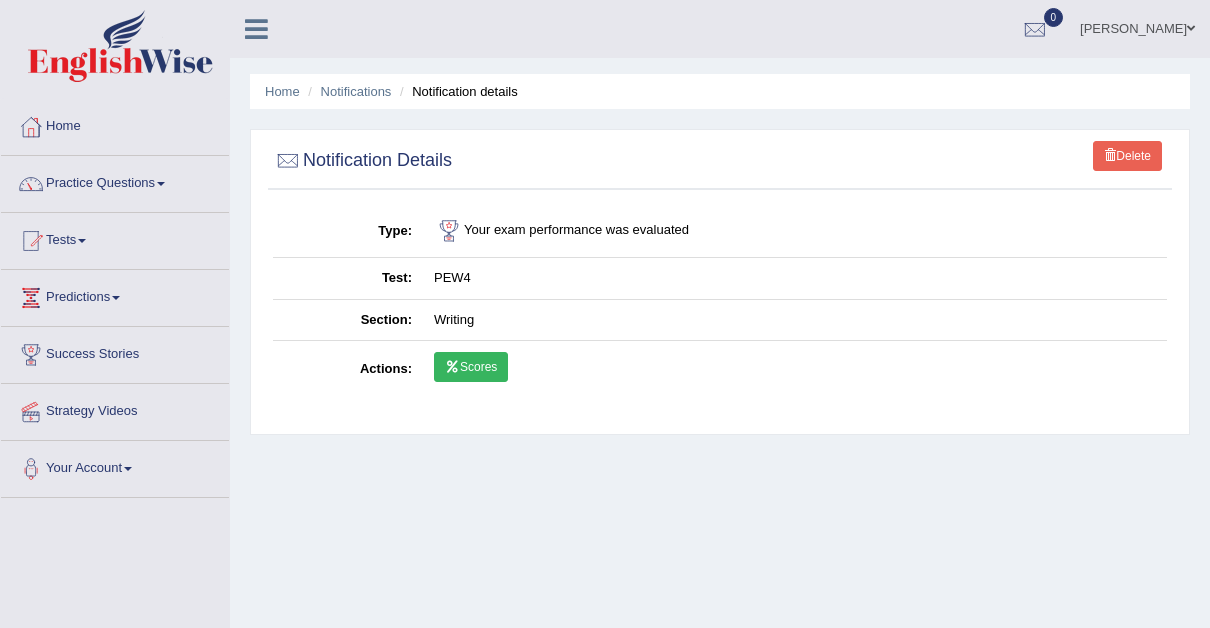 scroll, scrollTop: 0, scrollLeft: 0, axis: both 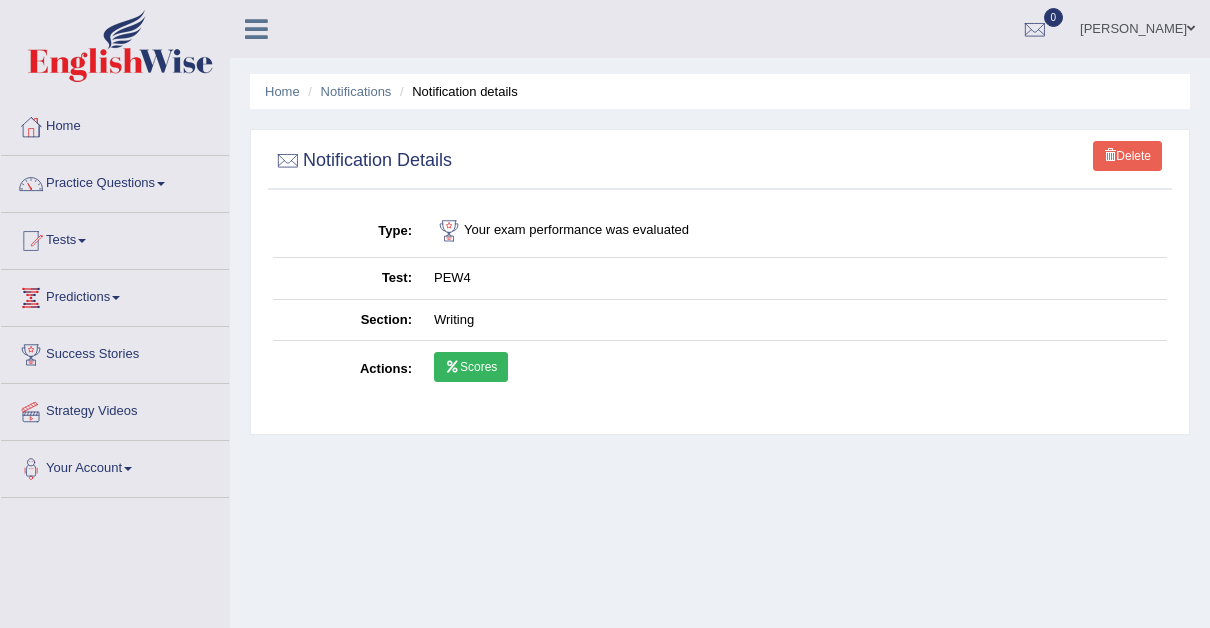 click on "Scores" at bounding box center [471, 367] 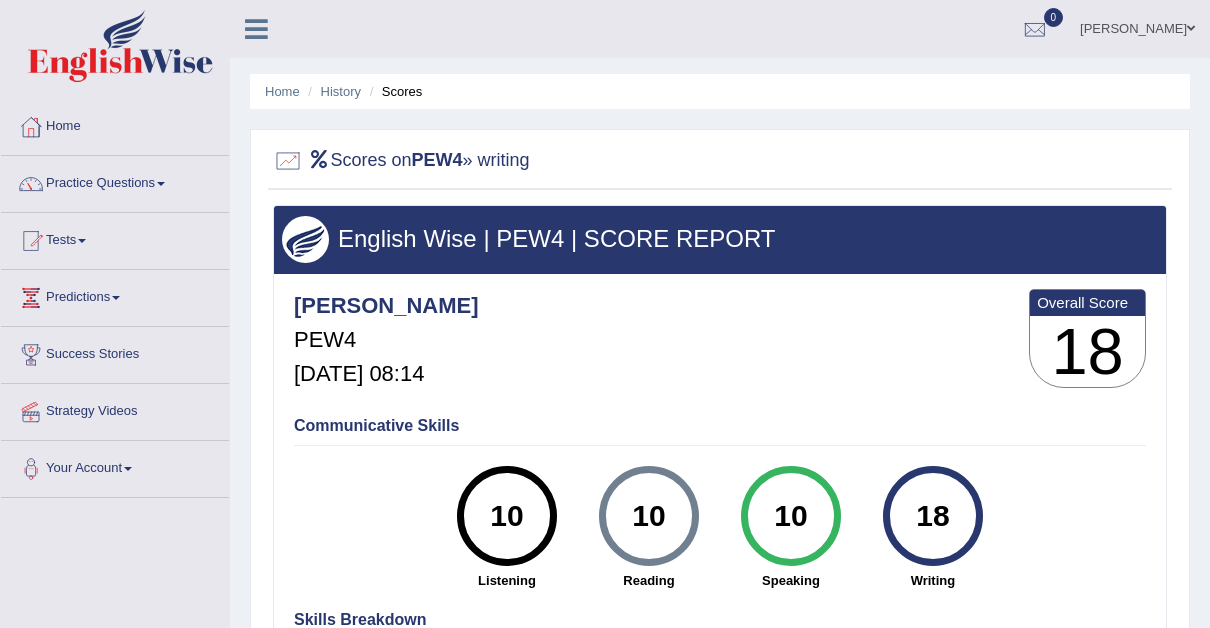 scroll, scrollTop: 0, scrollLeft: 0, axis: both 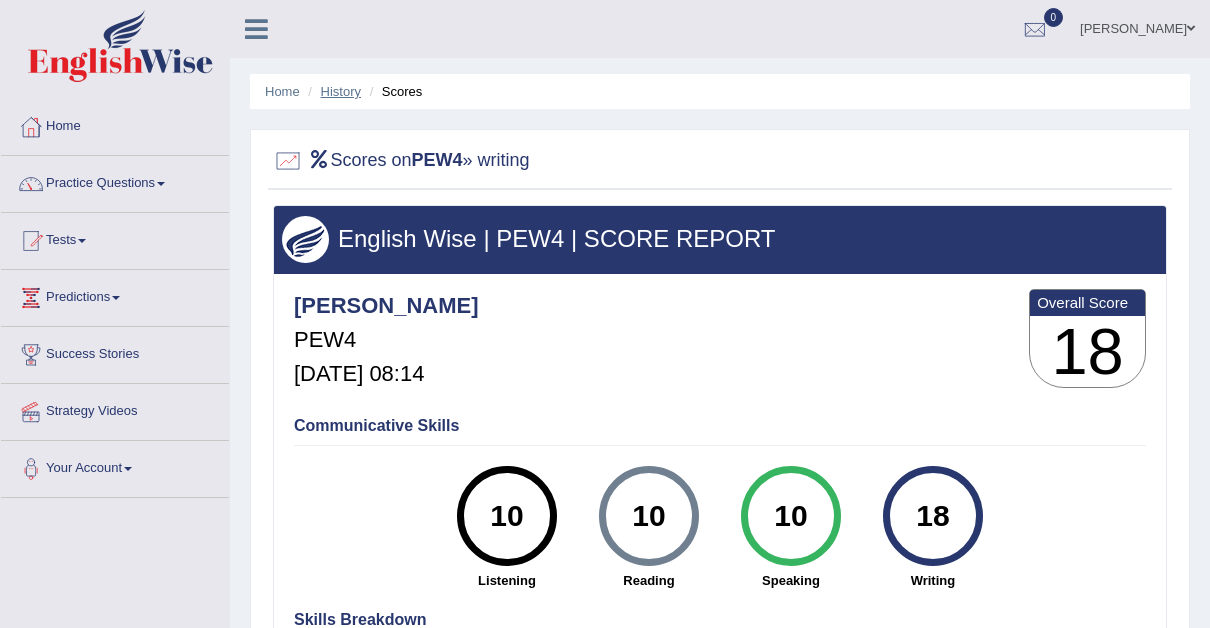 click on "History" at bounding box center [341, 91] 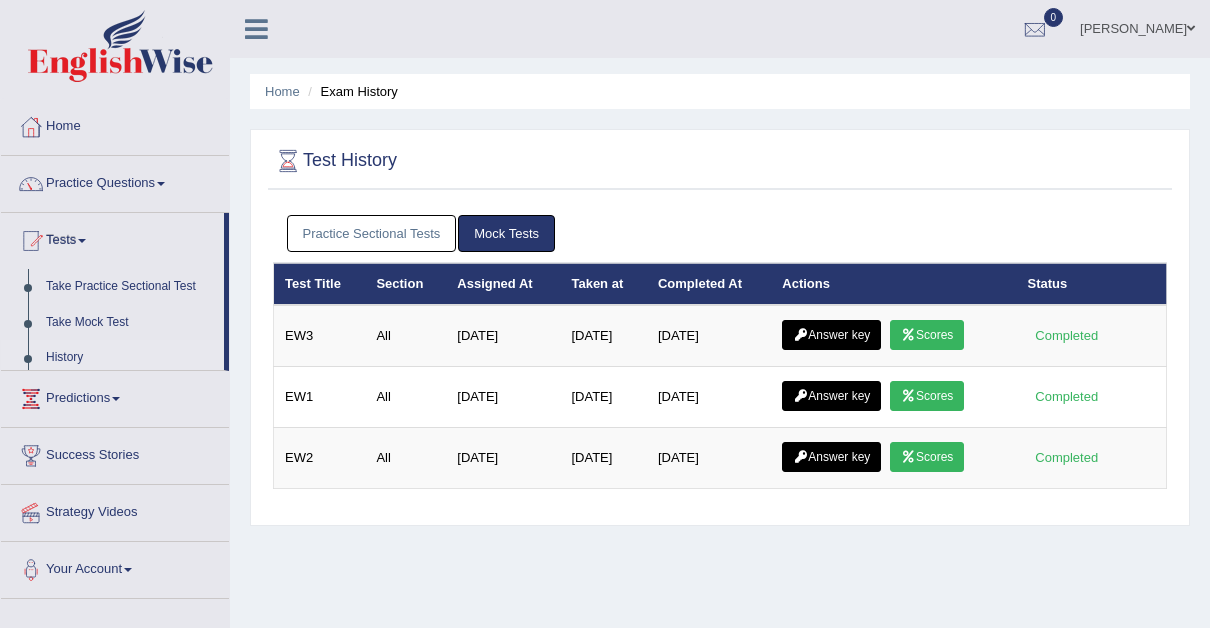 scroll, scrollTop: 0, scrollLeft: 0, axis: both 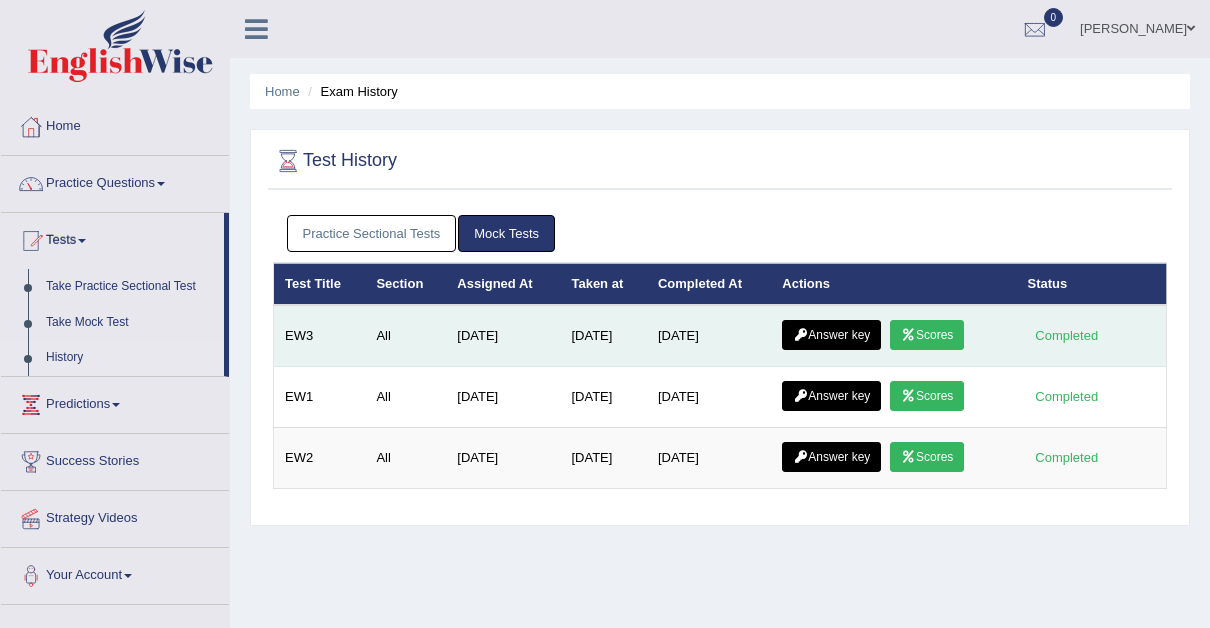 click on "Scores" at bounding box center (927, 335) 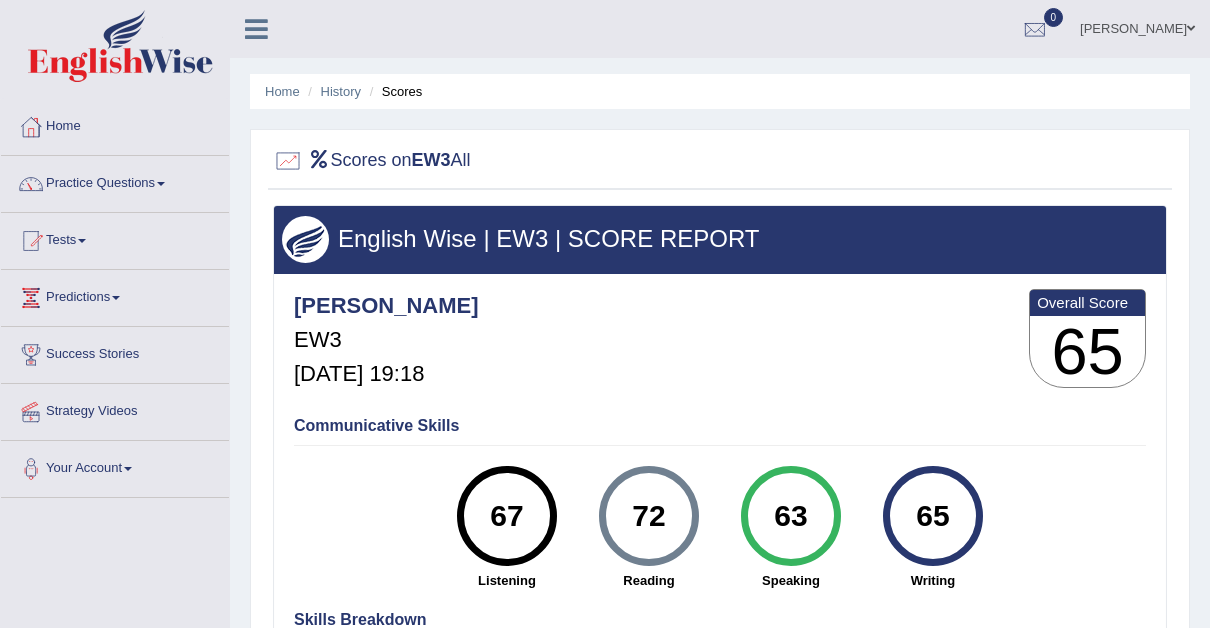 scroll, scrollTop: 0, scrollLeft: 0, axis: both 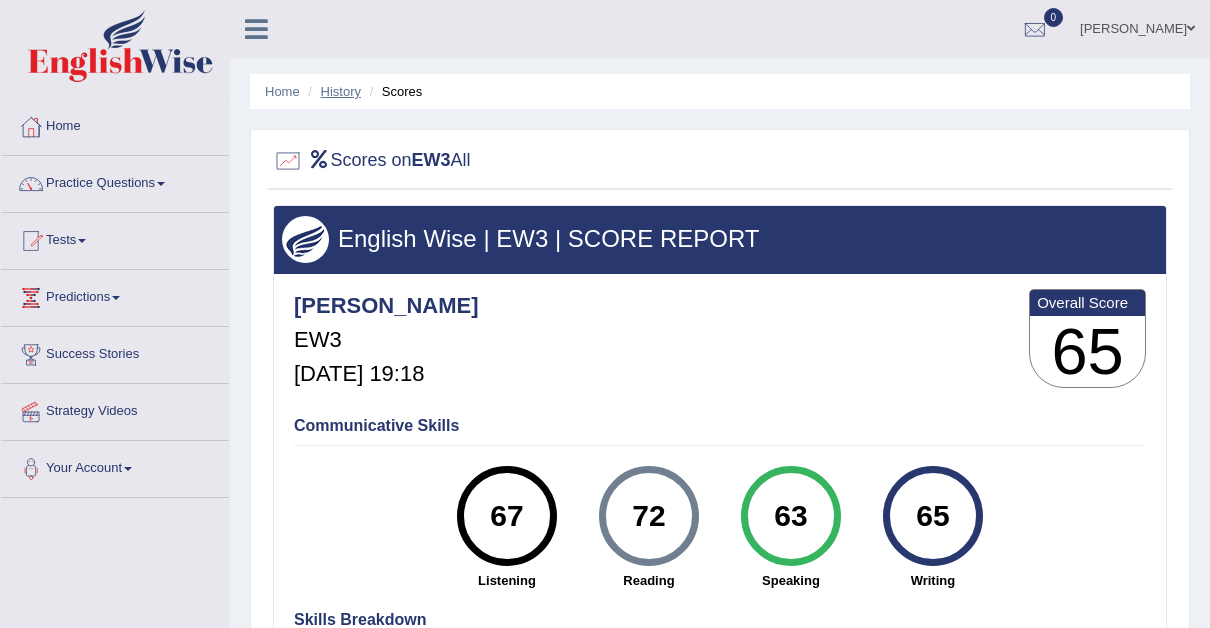 click on "History" at bounding box center [341, 91] 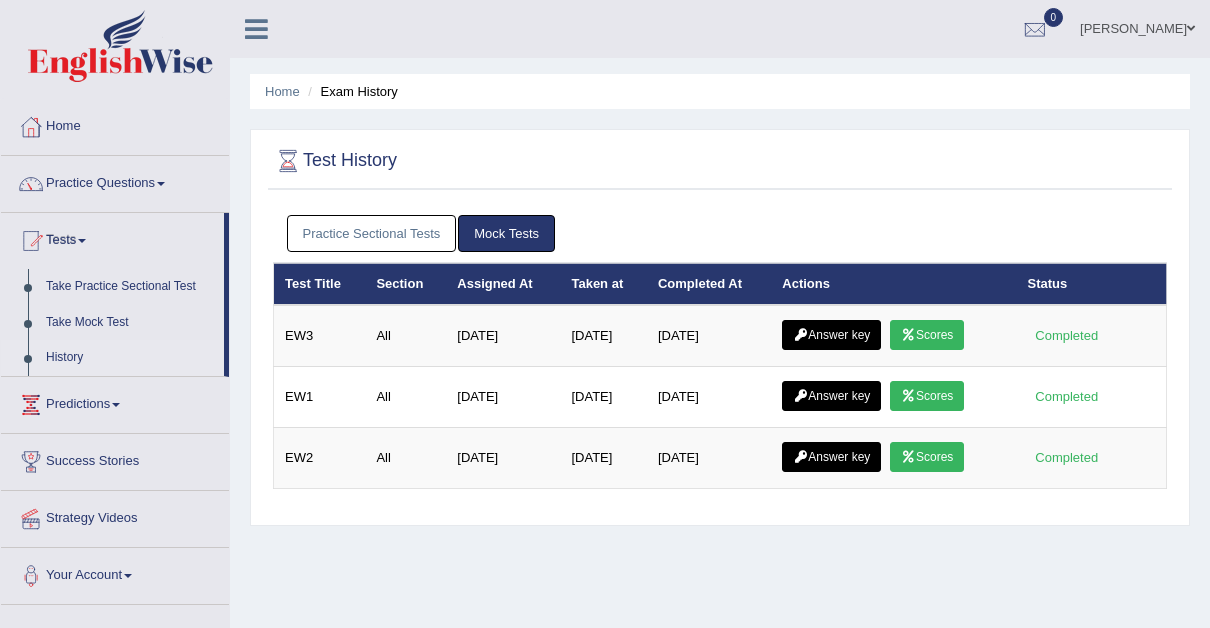 scroll, scrollTop: 0, scrollLeft: 0, axis: both 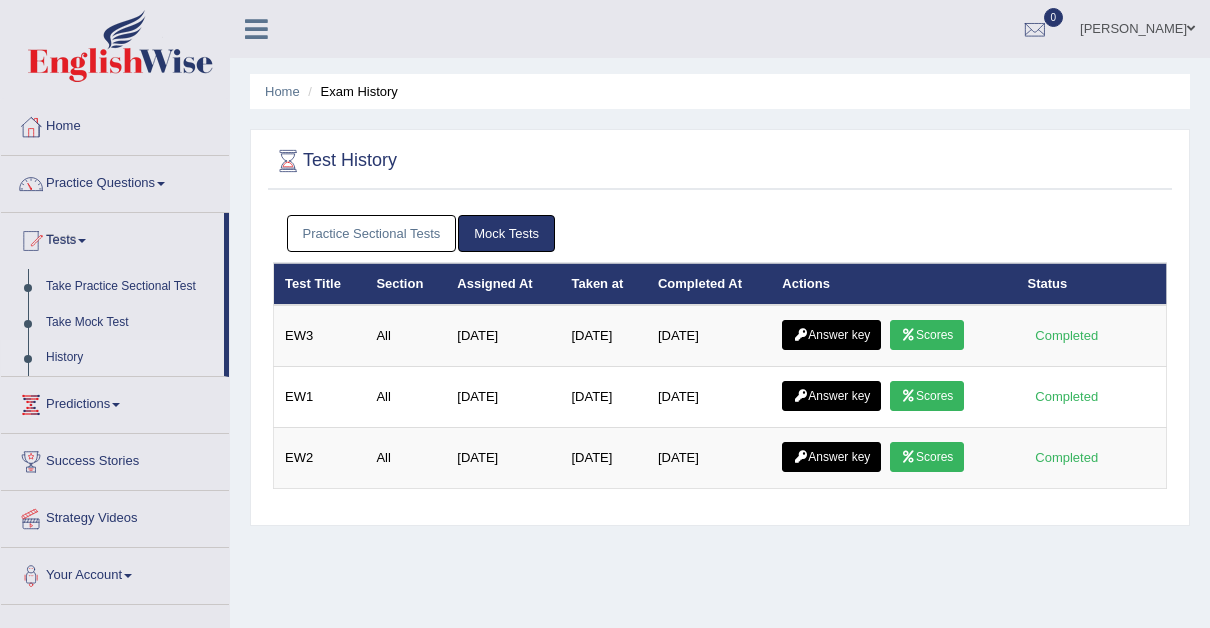 click on "Practice Sectional Tests" at bounding box center (372, 233) 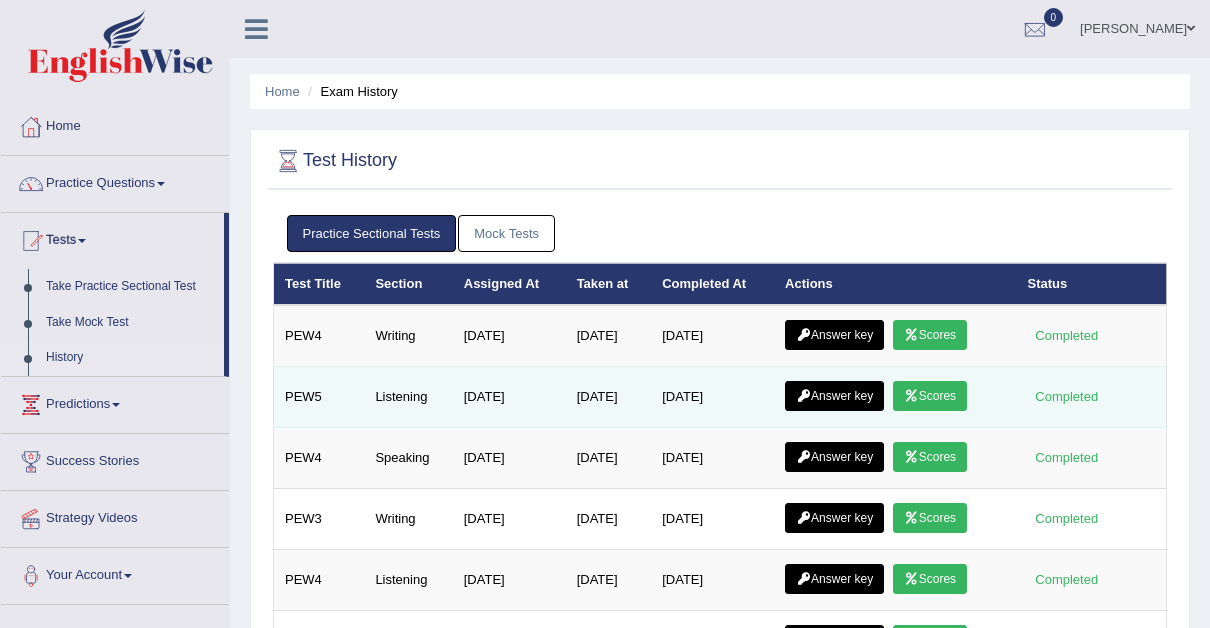 click on "Scores" at bounding box center [930, 396] 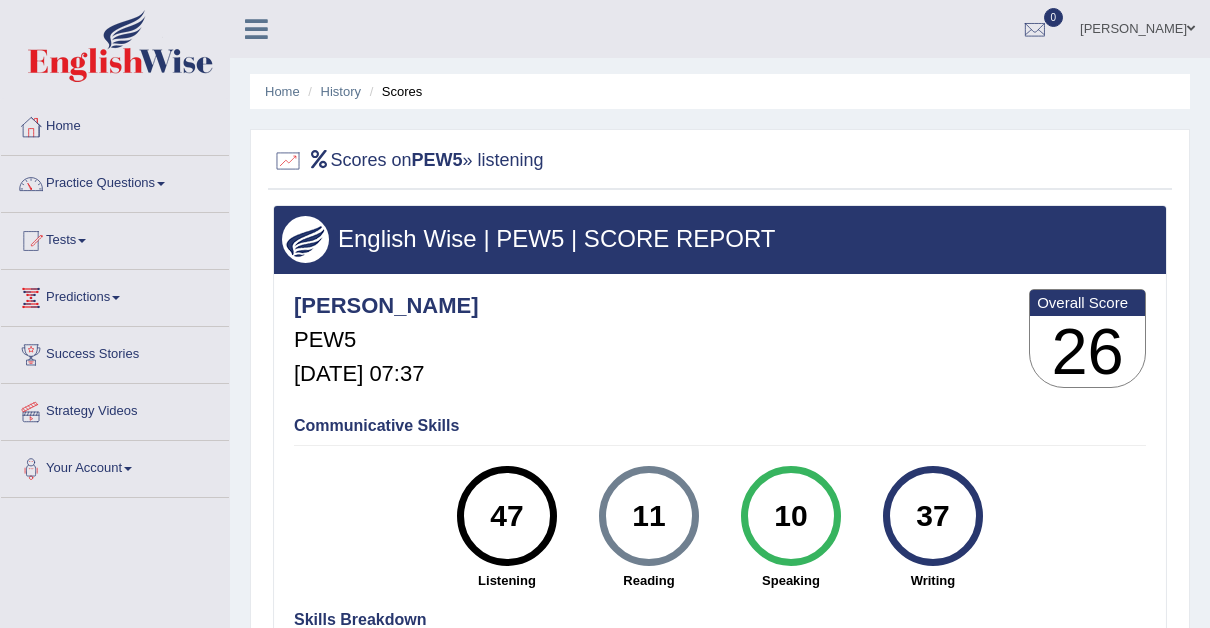 scroll, scrollTop: 0, scrollLeft: 0, axis: both 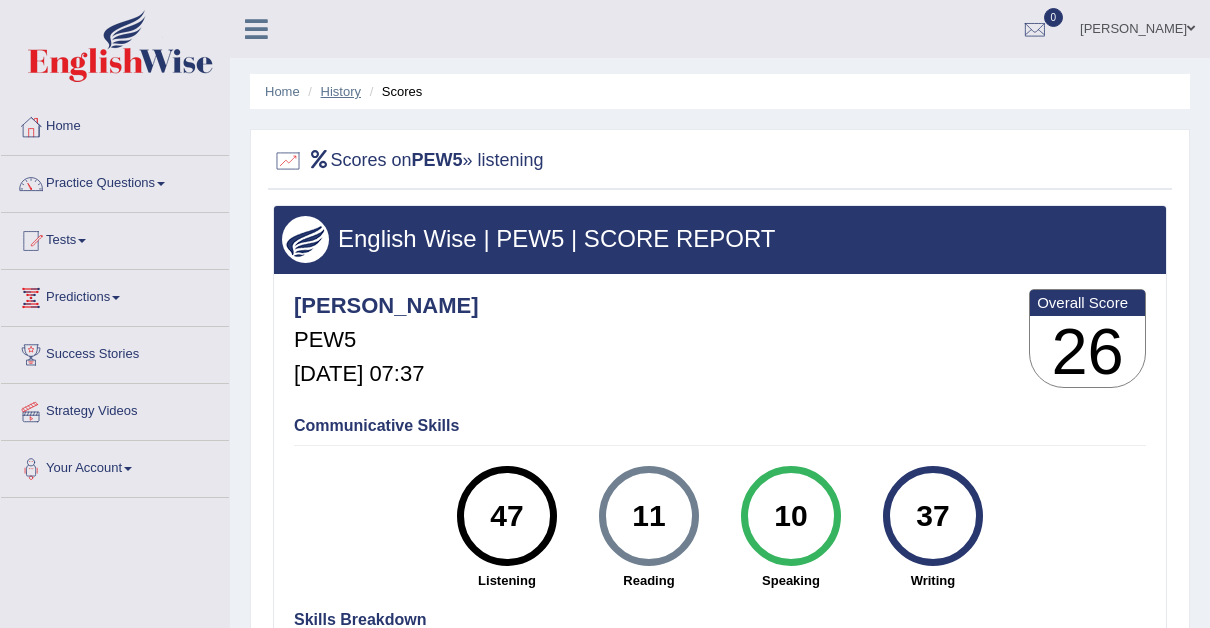 click on "History" at bounding box center [341, 91] 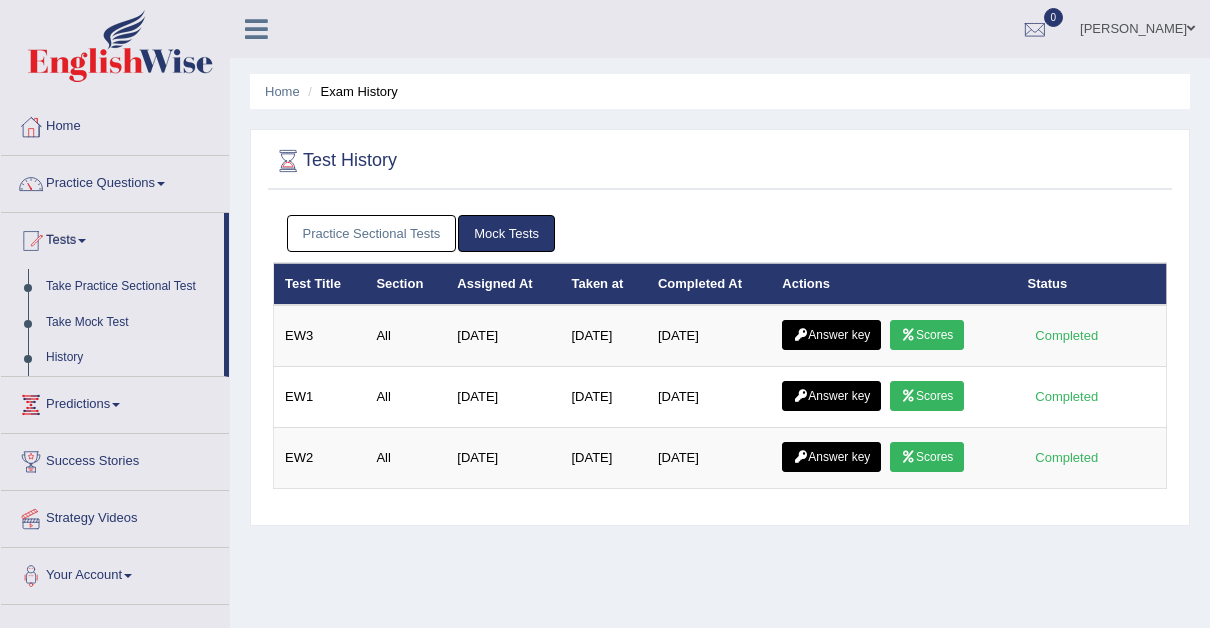 scroll, scrollTop: 0, scrollLeft: 0, axis: both 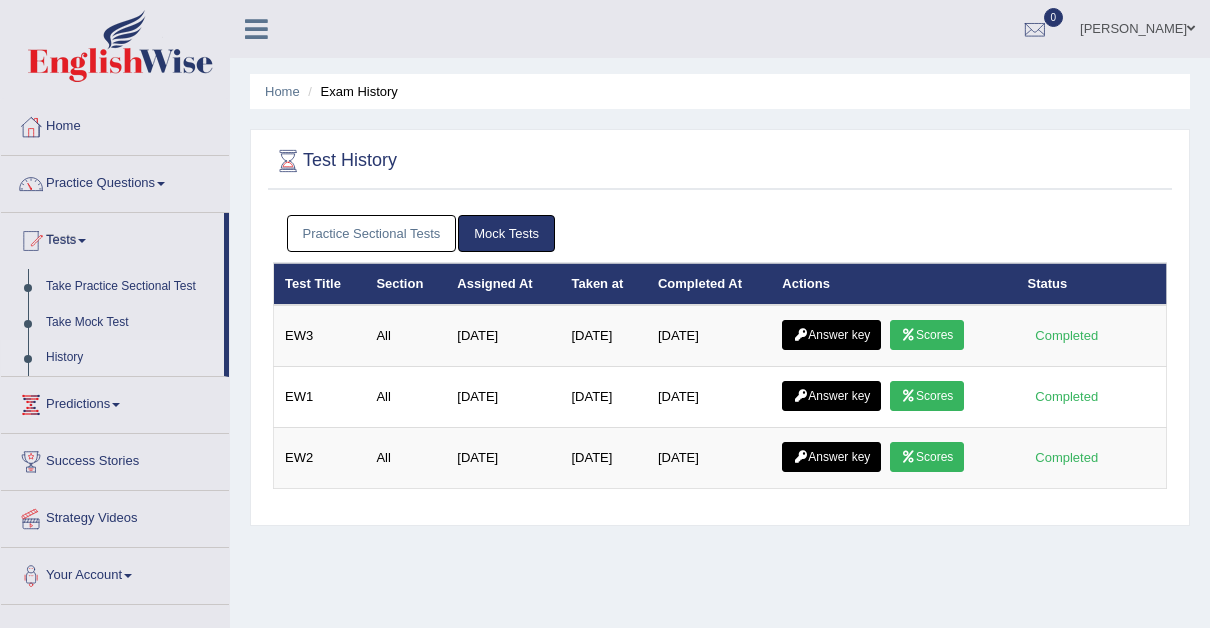 click on "Practice Sectional Tests" at bounding box center (372, 233) 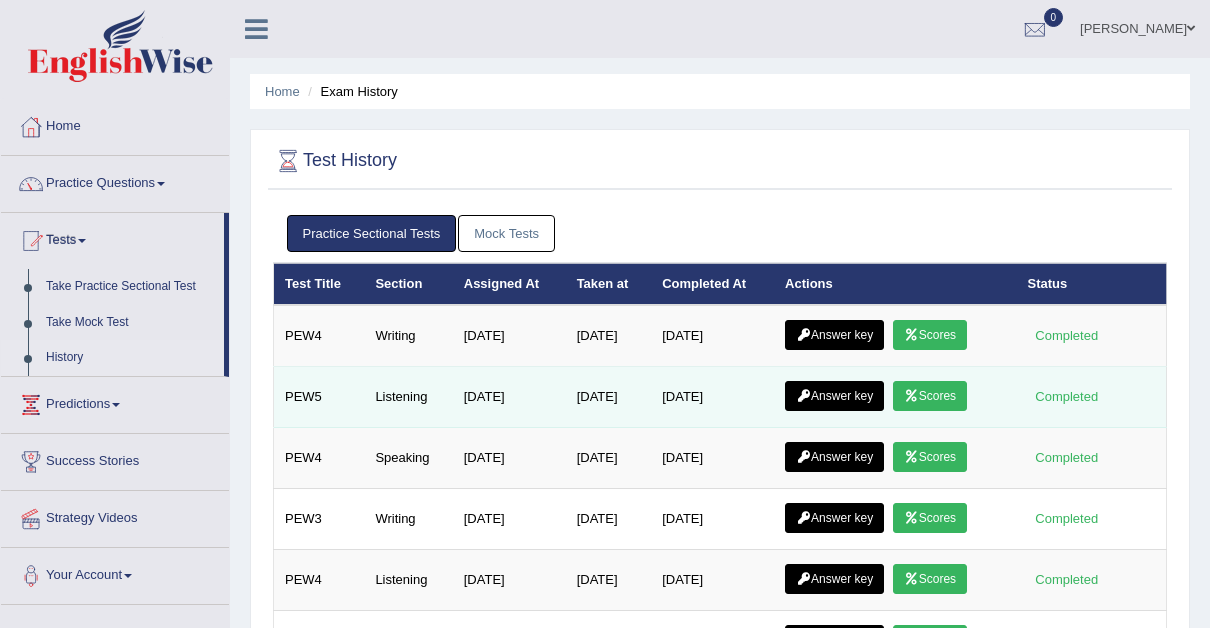 click on "Answer key" at bounding box center (834, 396) 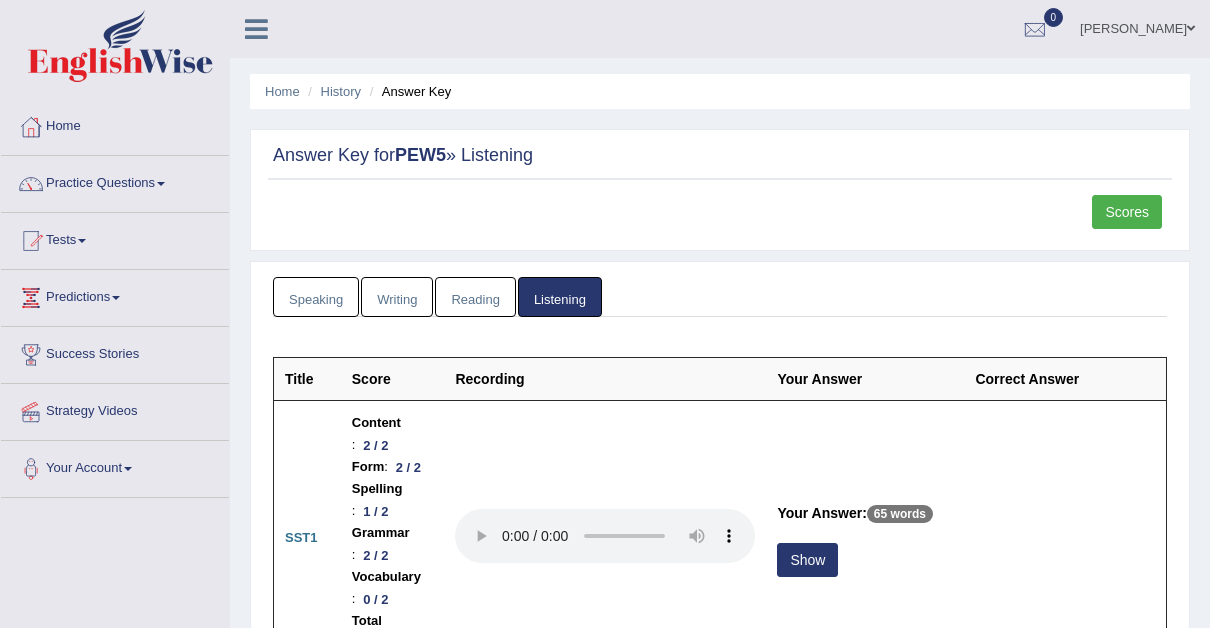 scroll, scrollTop: 0, scrollLeft: 0, axis: both 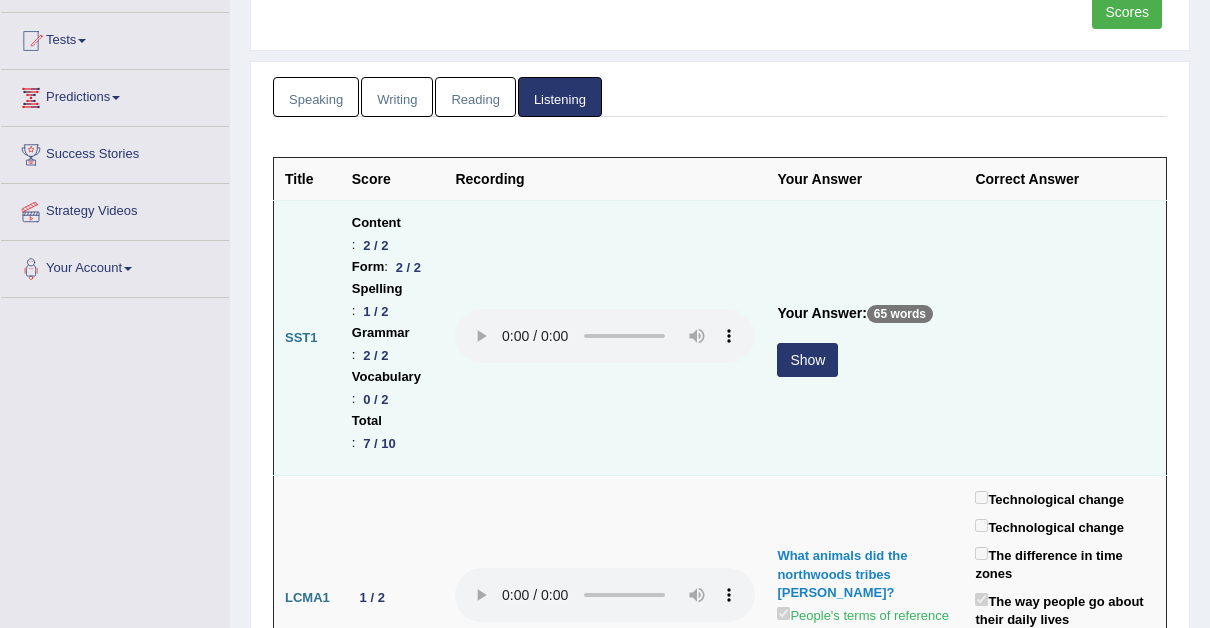 click on "Show" at bounding box center (807, 360) 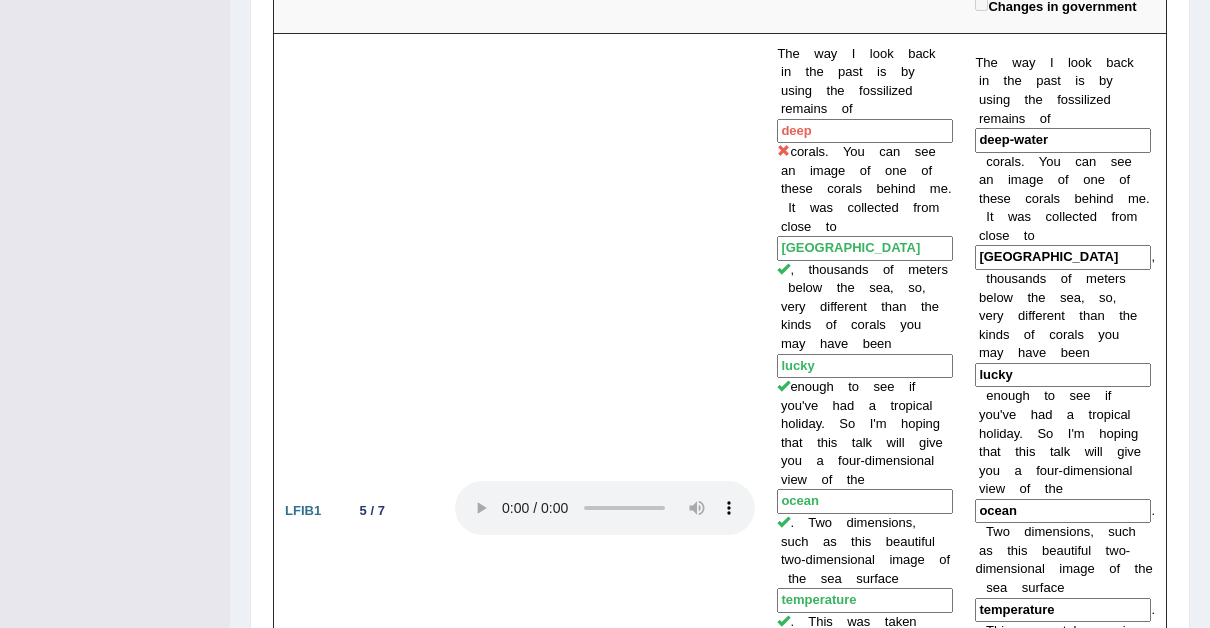 scroll, scrollTop: 1110, scrollLeft: 0, axis: vertical 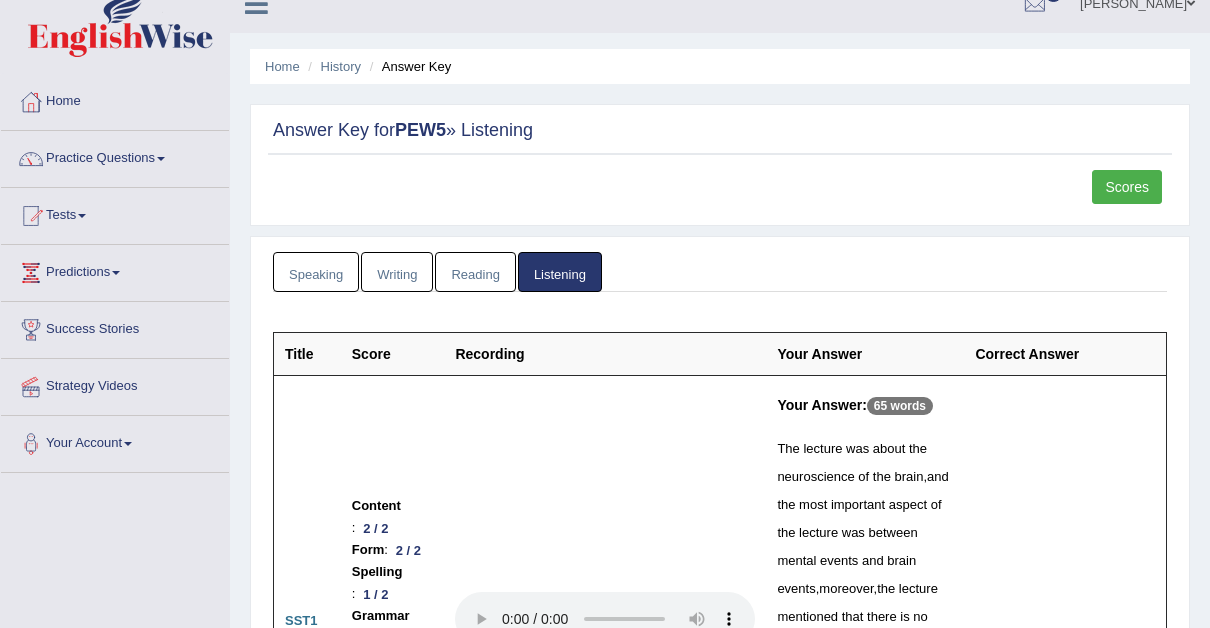 click on "Home
History
Answer Key
Answer Key for  PEW5   » Listening
Scores
Speaking
Writing
Reading
Listening
Title Question Audio Your Answer Transcript/Question Image RA1 [Not answered ] RA2 [Not answered ] RA3 [Not answered ] RA4 [Not answered ] RA5 [Not answered ] RA6 [Not answered ] RS1 [Not answered ] RS2 [Not answered ] RS3 [Not answered ] RS4 [Not answered ] RS5 [Not answered ] RS6 [Not answered ] RS7 [Not answered ] RS8 [Not answered ] RS9 [Not answered ] RS10 [Not answered ] DI1 [Not answered ] DI2 [Not answered ] DI3 [Not answered ] RL1 [Not answered ] ASQ1 [Not answered ] ASQ2 [Not answered ] ASQ3 [Not answered ] ASQ4 [Not answered ] ASQ5 [Not answered ]
Summarize written text1   [ Not answered ] Summarize written text2 Write essay1 CMA1" at bounding box center [720, 3221] 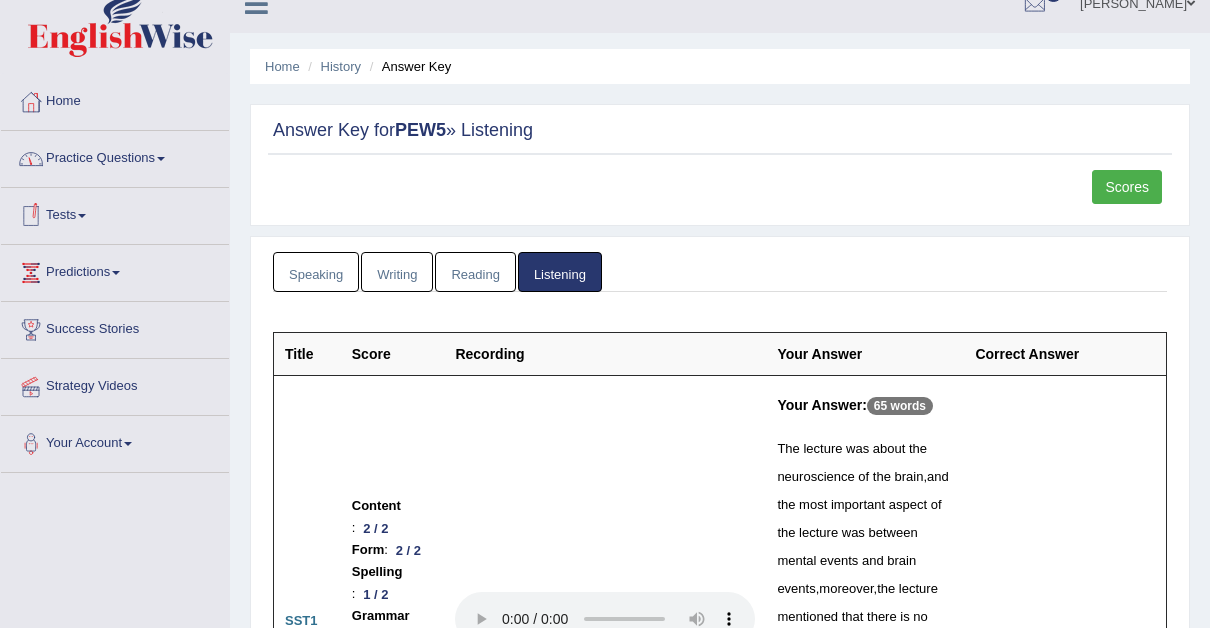 click at bounding box center [82, 216] 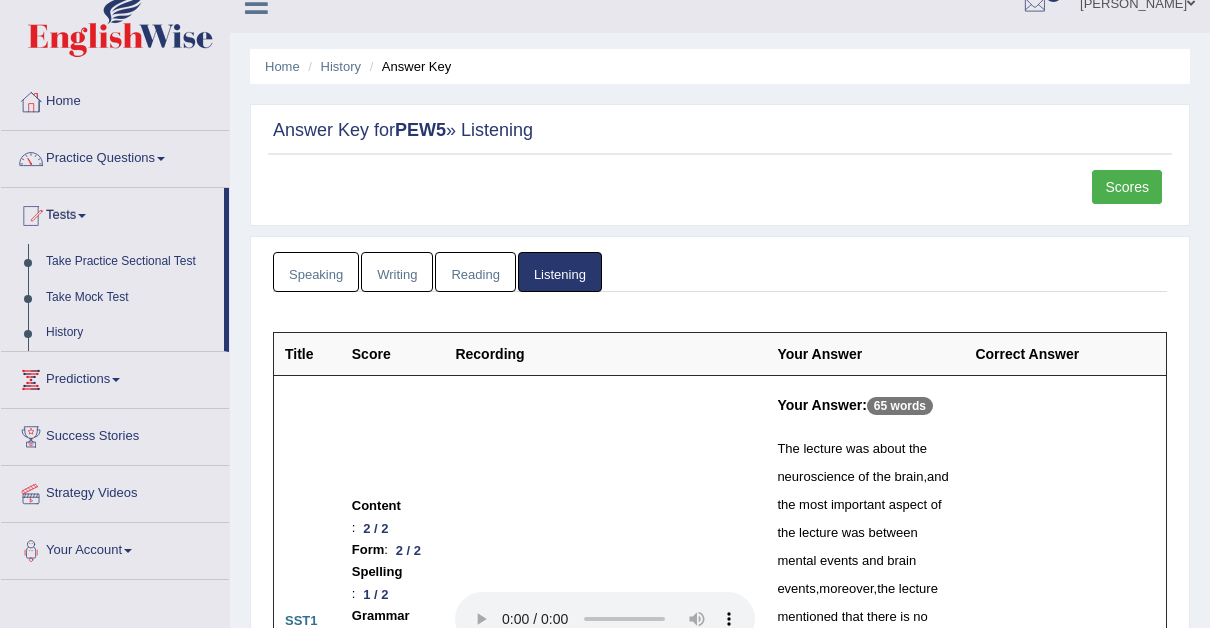 click on "Strategy Videos" at bounding box center [115, 491] 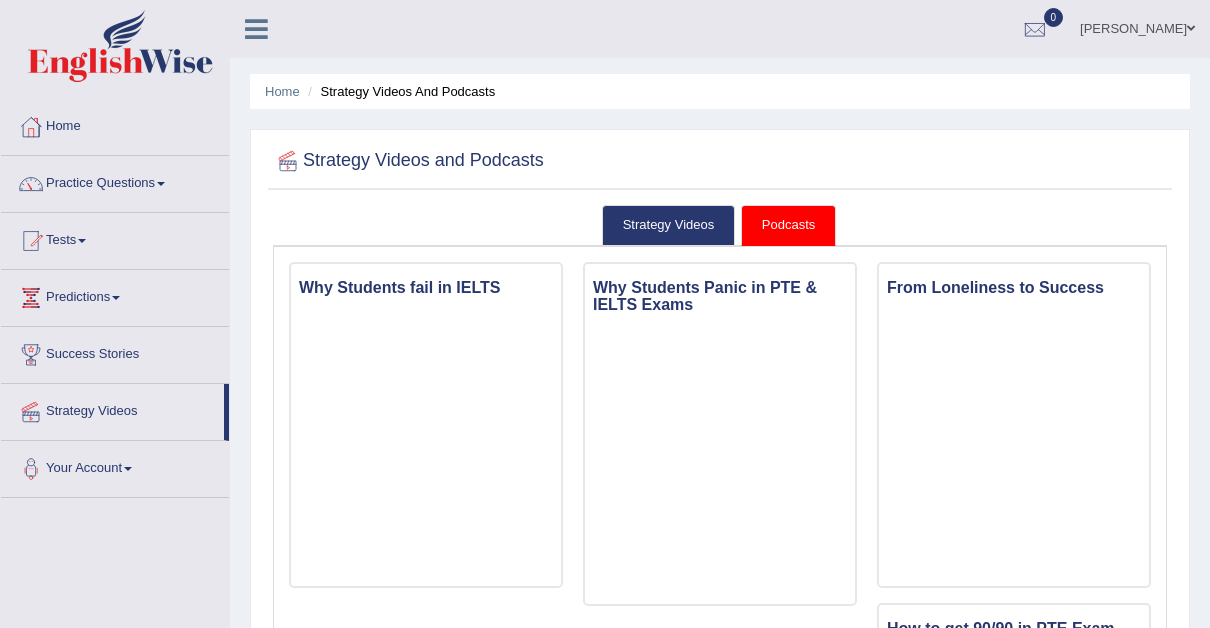 scroll, scrollTop: 0, scrollLeft: 0, axis: both 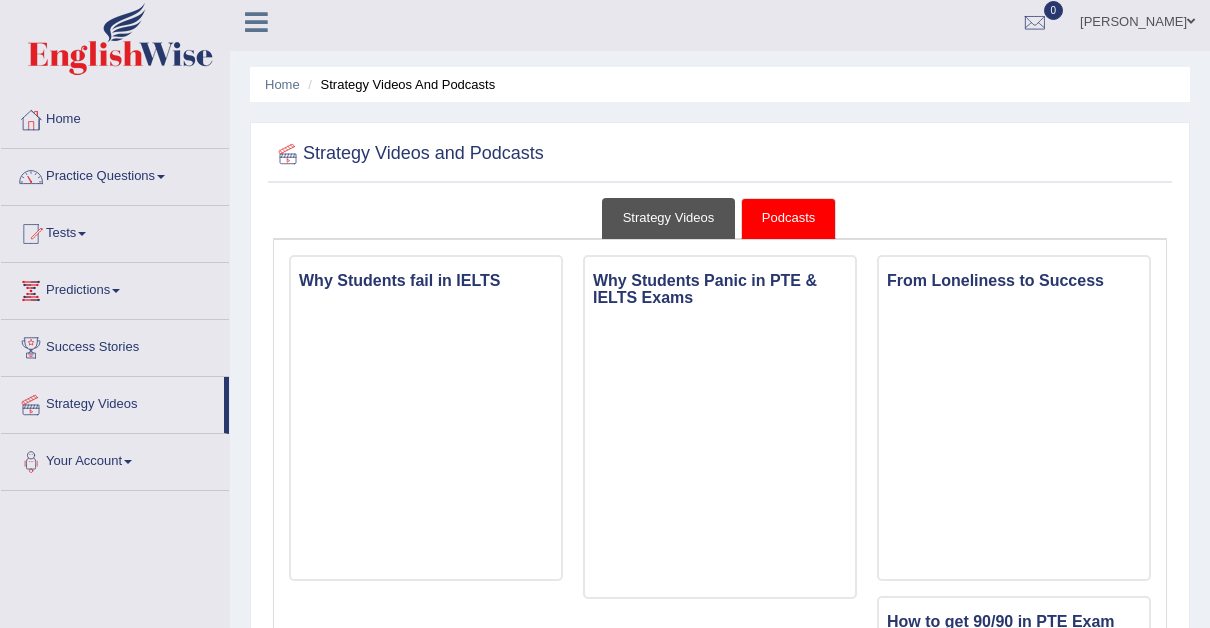 click on "Strategy Videos" at bounding box center (669, 218) 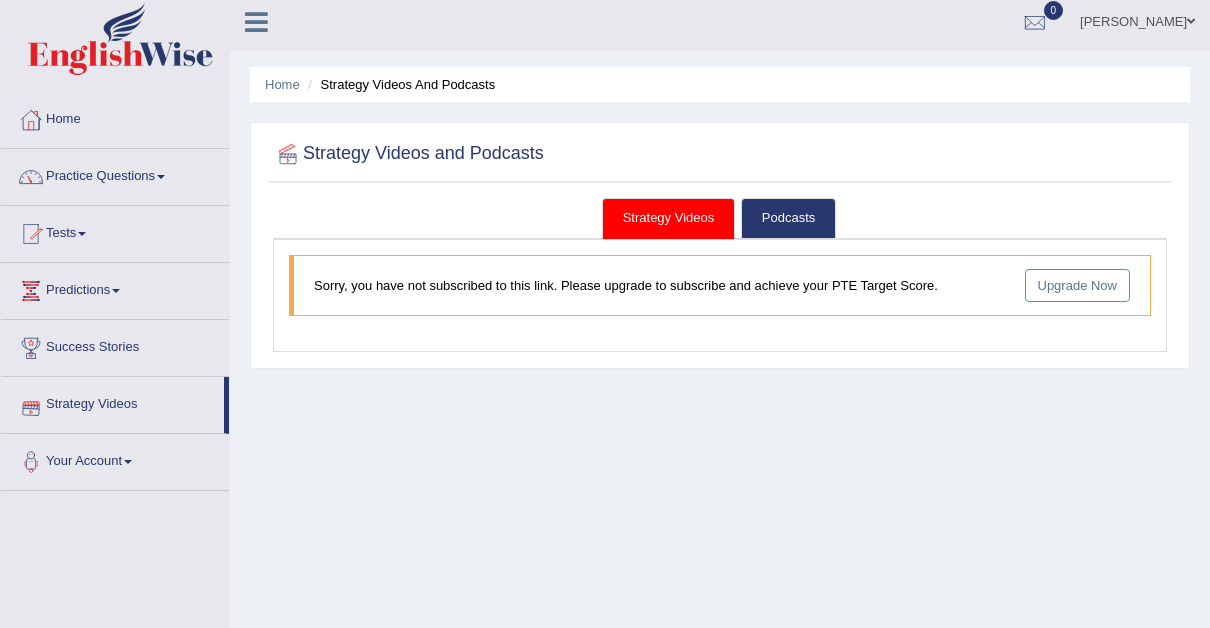 click on "Strategy Videos" at bounding box center (112, 402) 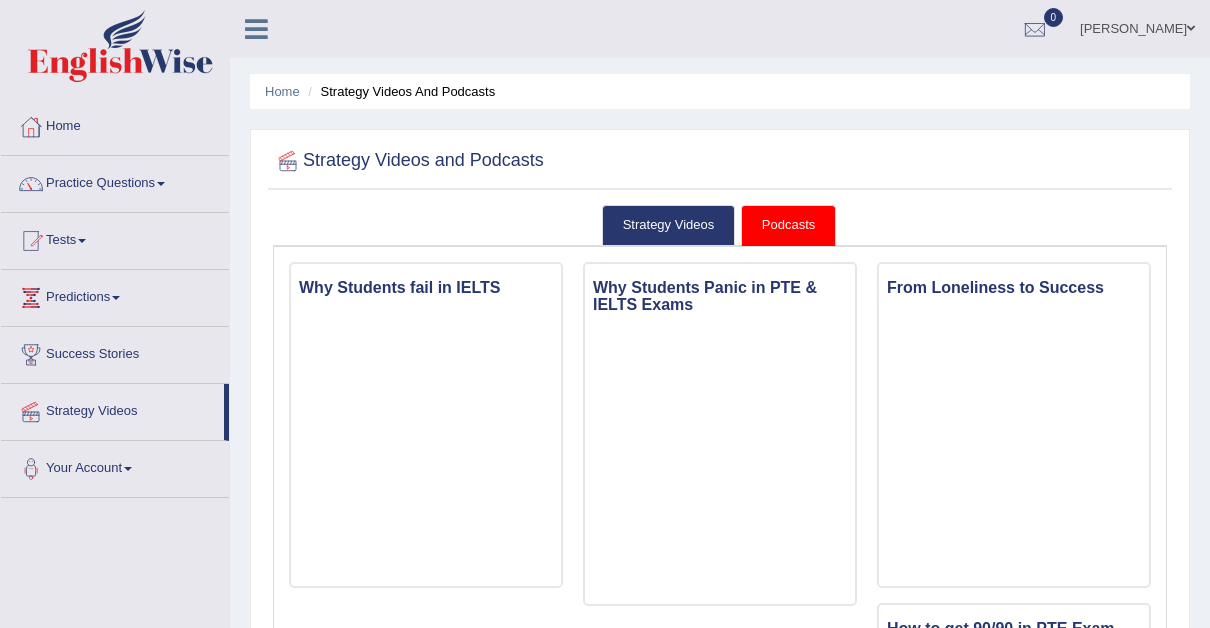 scroll, scrollTop: 0, scrollLeft: 0, axis: both 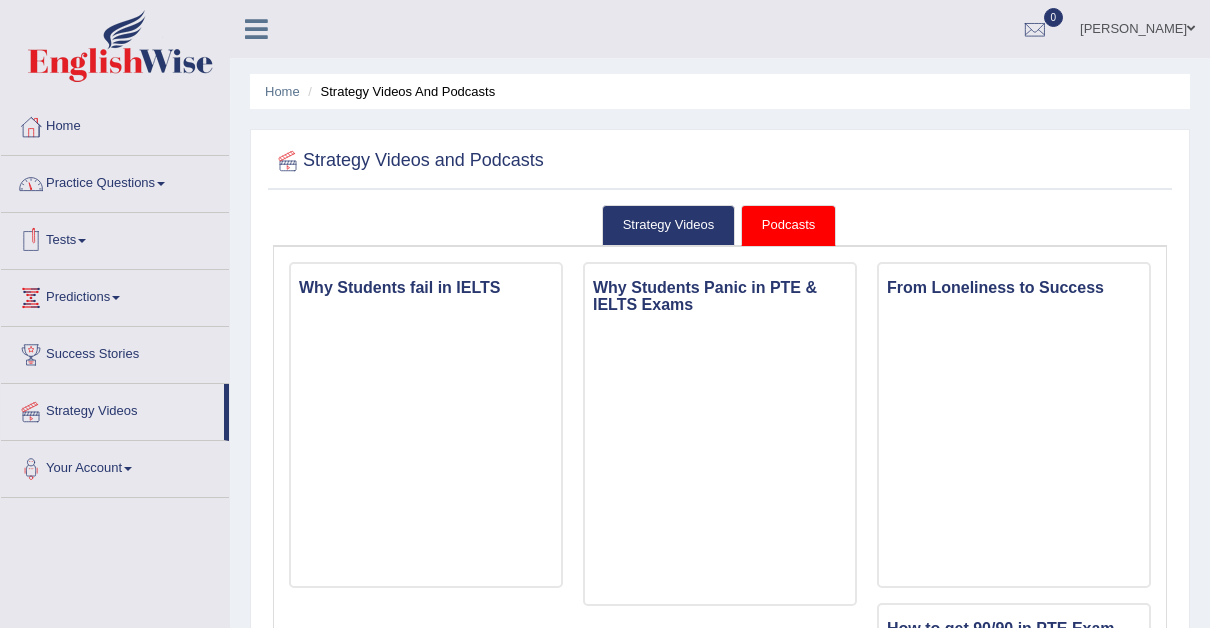 click on "Tests" at bounding box center [115, 238] 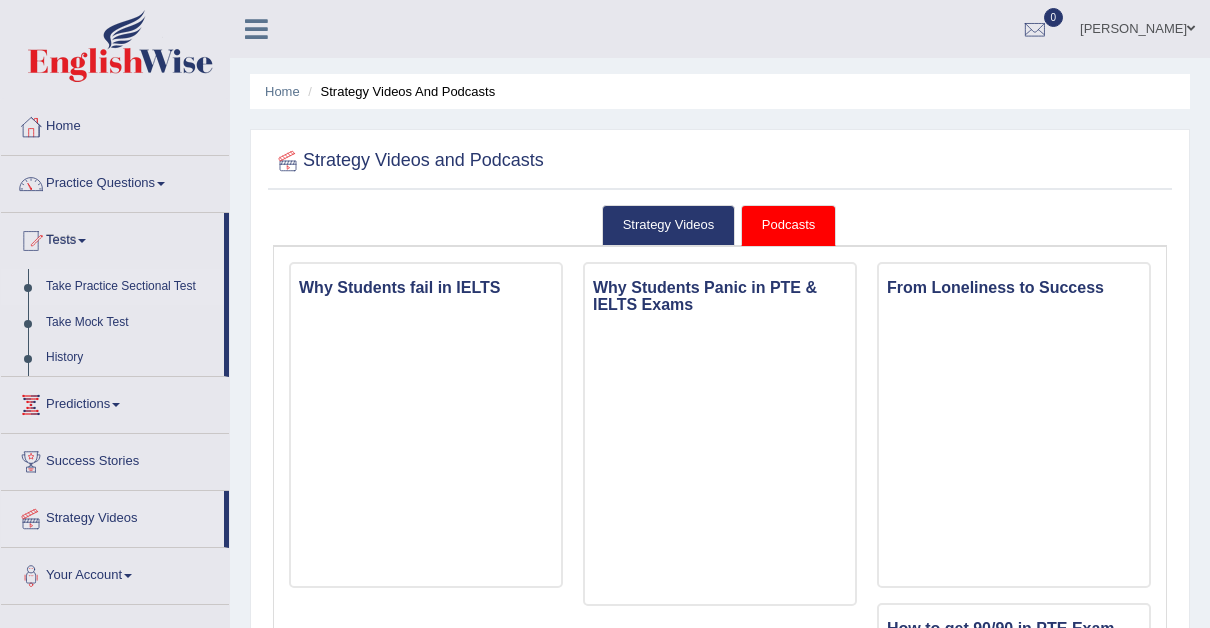 click on "Take Practice Sectional Test" at bounding box center (130, 287) 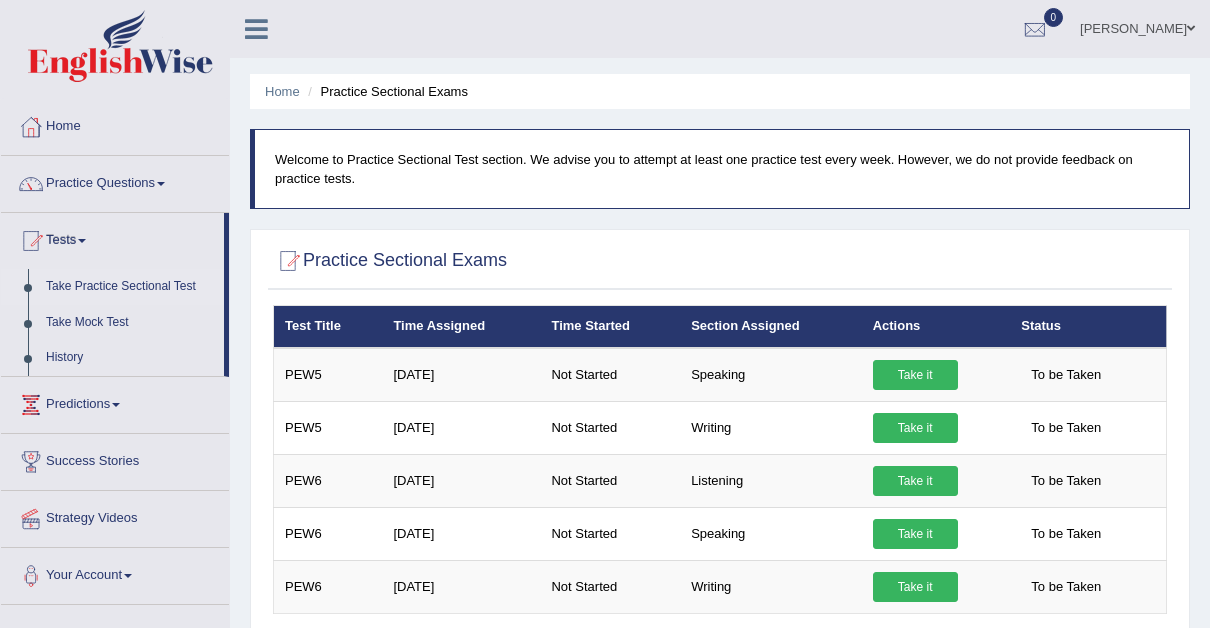 scroll, scrollTop: 0, scrollLeft: 0, axis: both 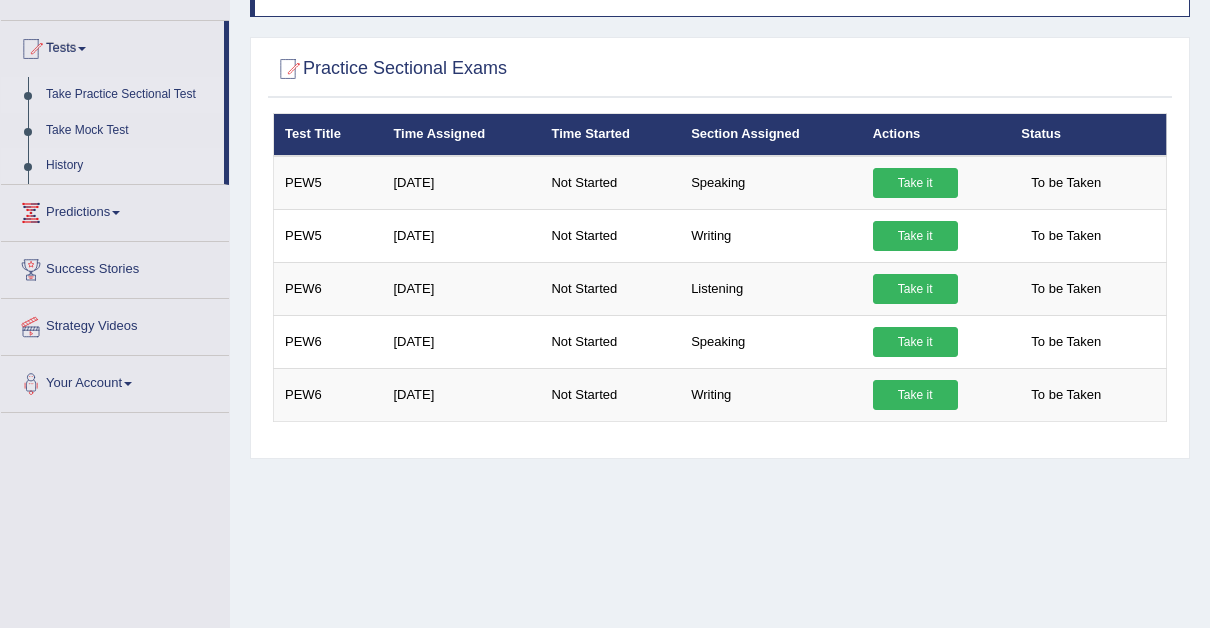 click on "History" at bounding box center (130, 166) 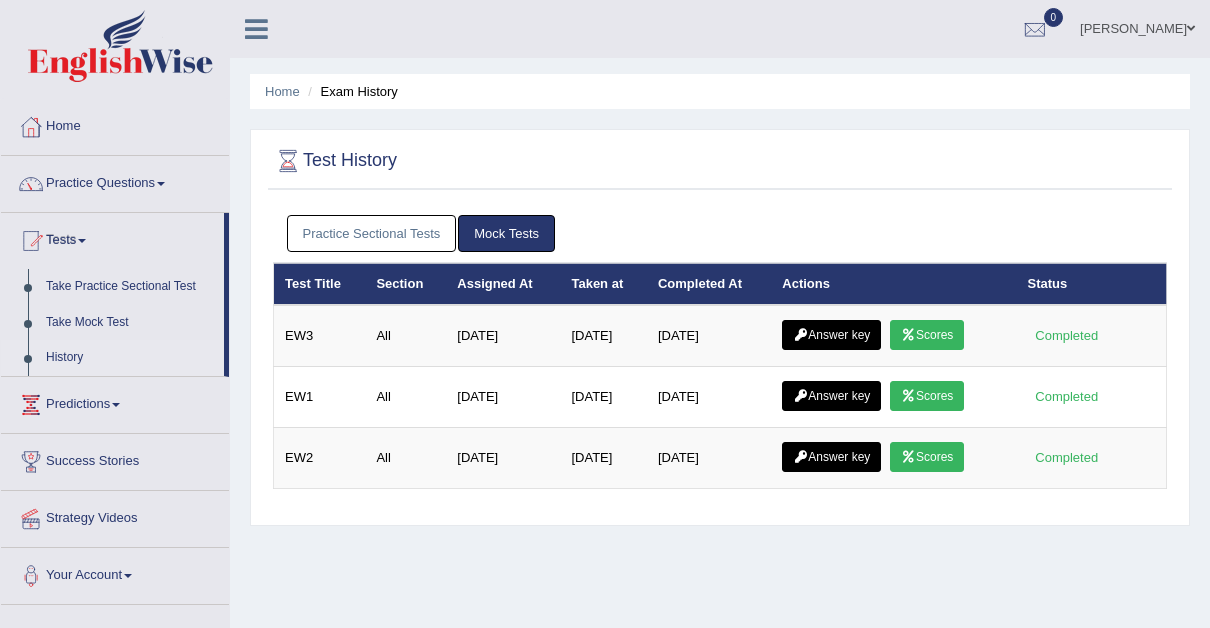 scroll, scrollTop: 0, scrollLeft: 0, axis: both 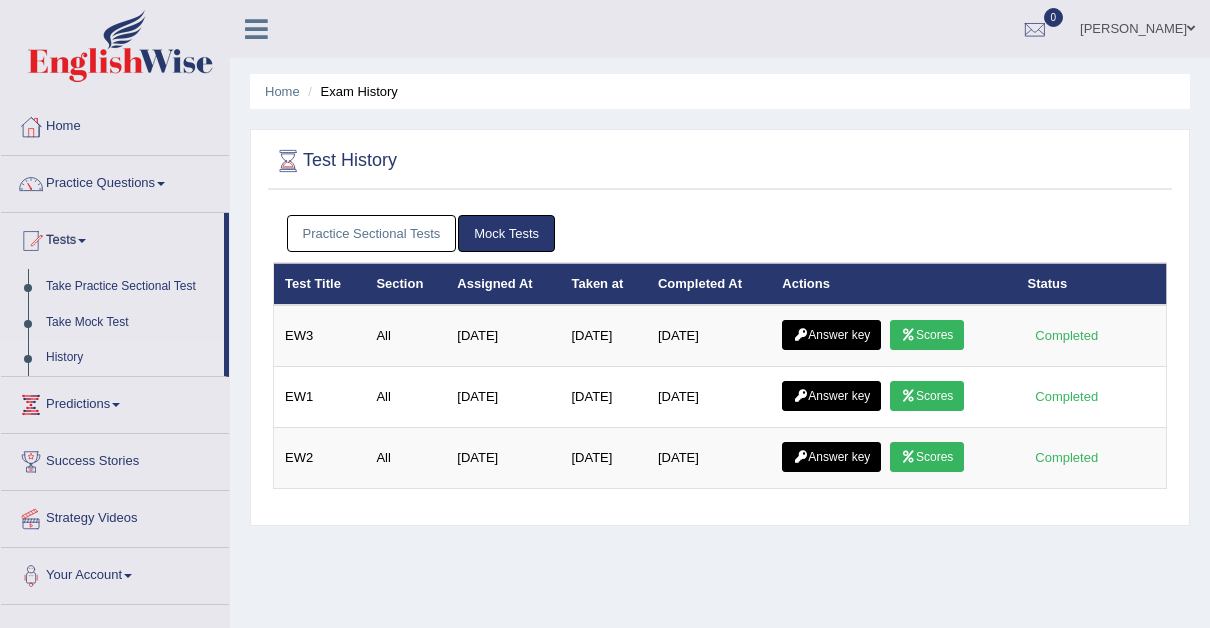 click on "Practice Sectional Tests" at bounding box center (372, 233) 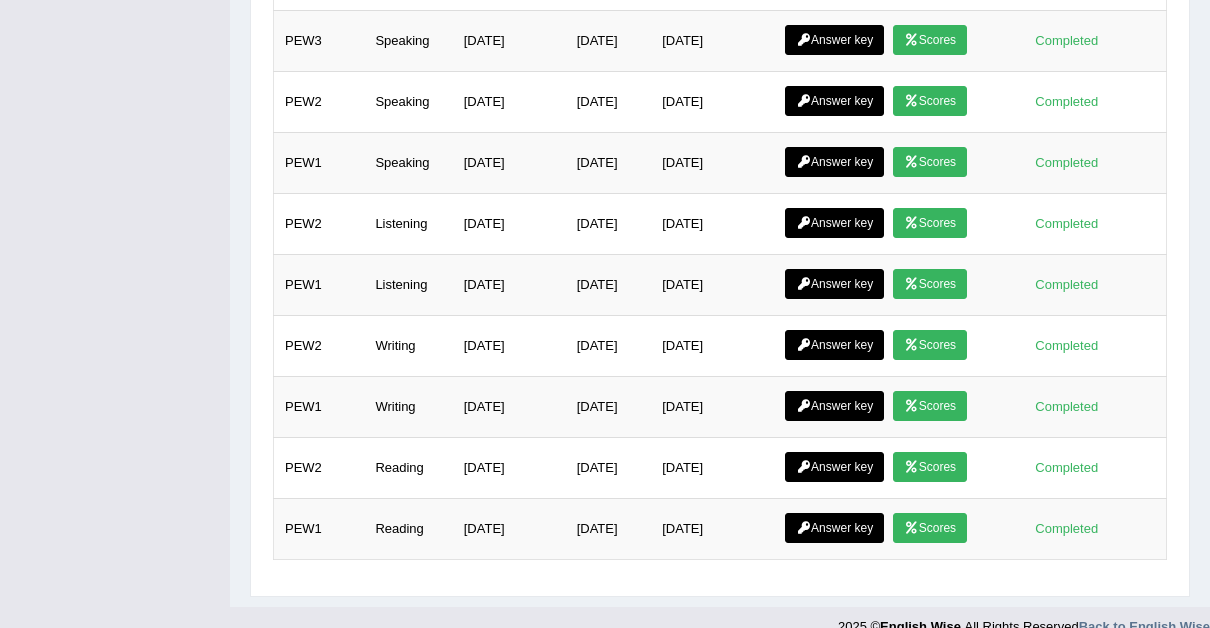 scroll, scrollTop: 912, scrollLeft: 0, axis: vertical 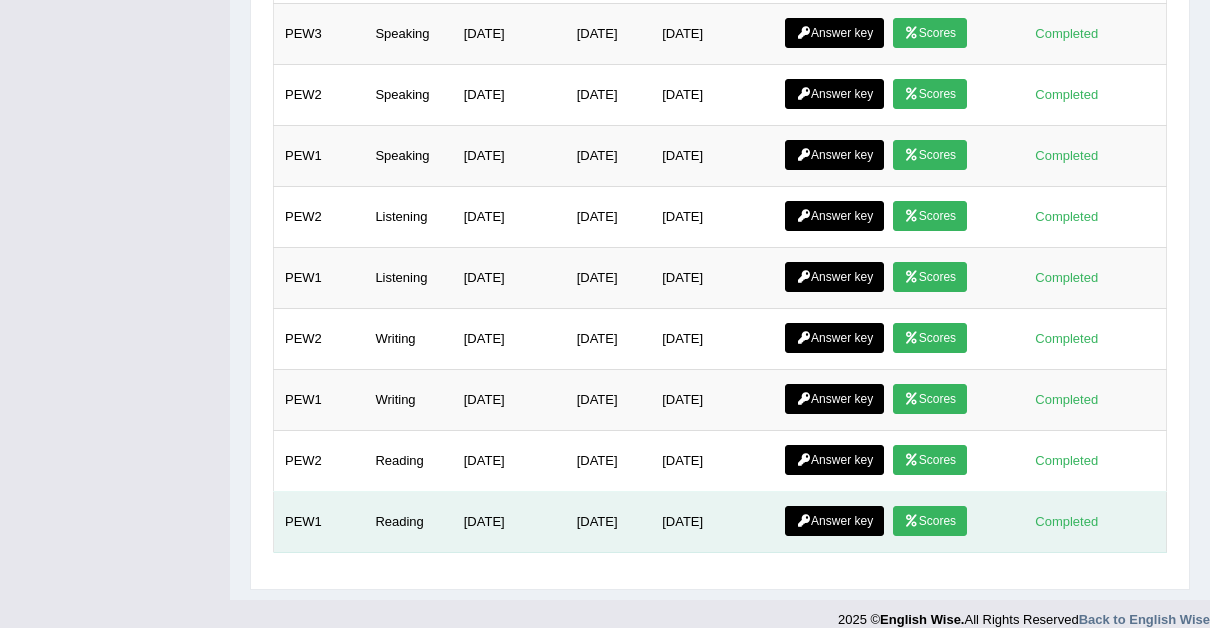 click on "Scores" at bounding box center (930, 521) 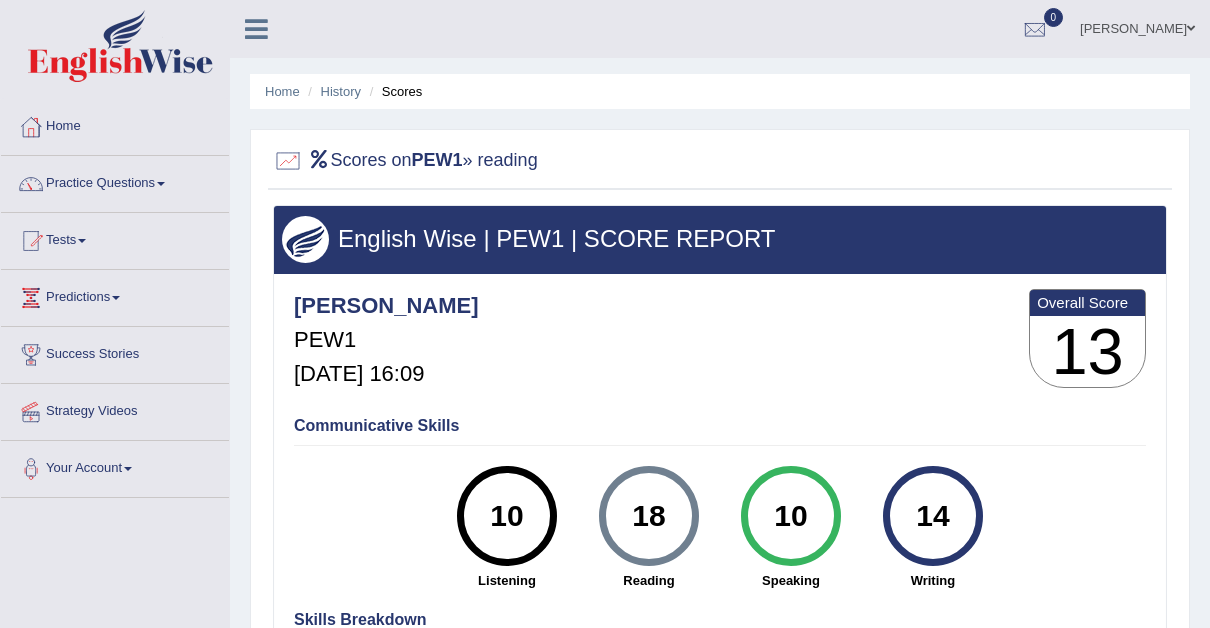 scroll, scrollTop: 0, scrollLeft: 0, axis: both 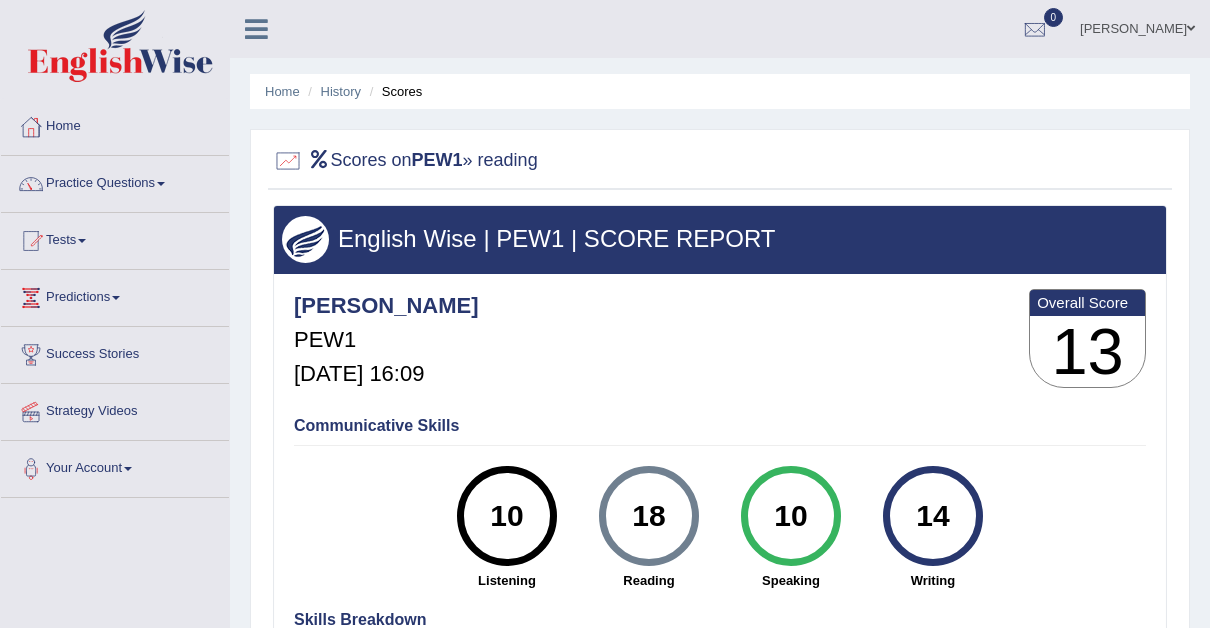 click on "Home" at bounding box center [115, 124] 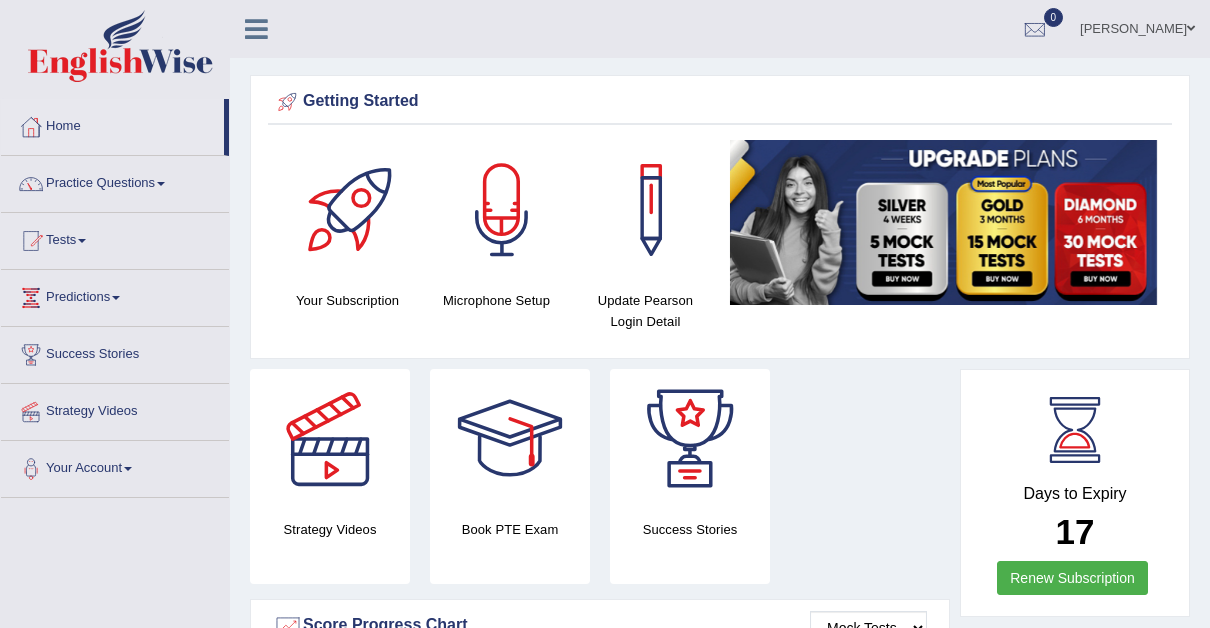 scroll, scrollTop: 0, scrollLeft: 0, axis: both 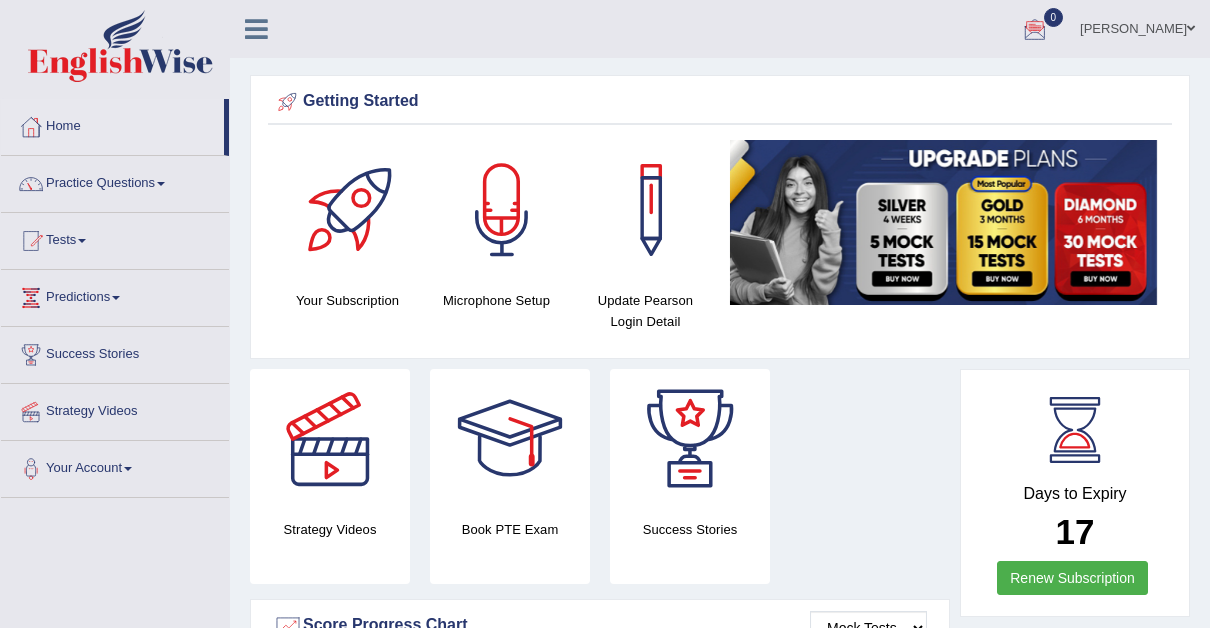 click on "Home" at bounding box center (112, 124) 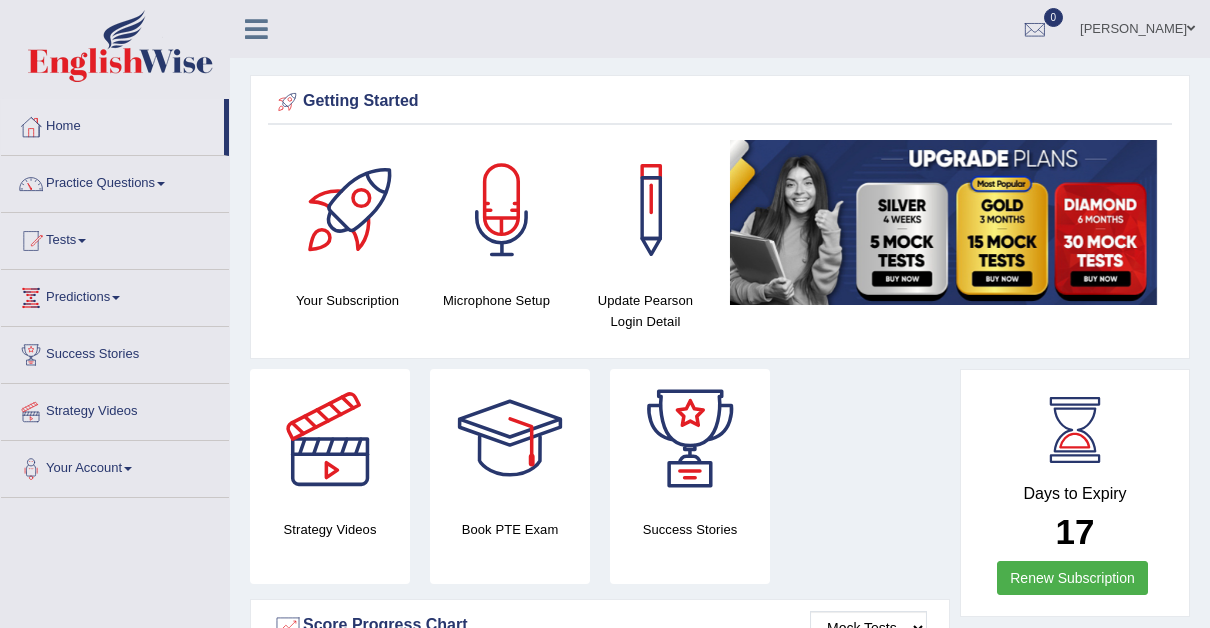 scroll, scrollTop: 0, scrollLeft: 0, axis: both 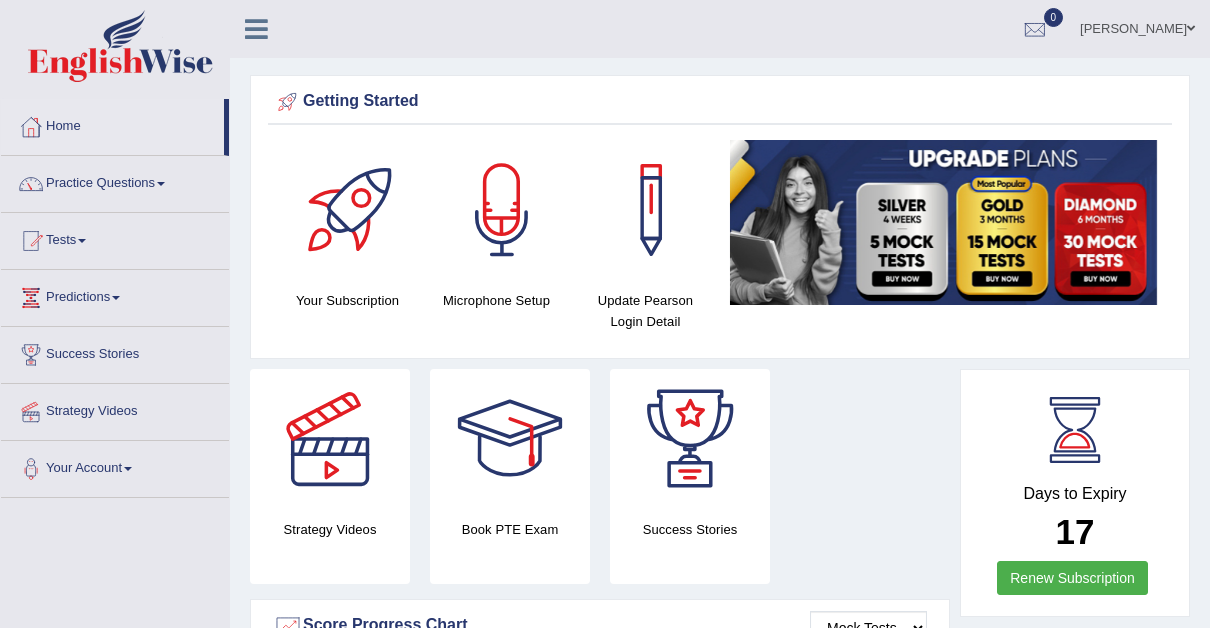 click at bounding box center [161, 184] 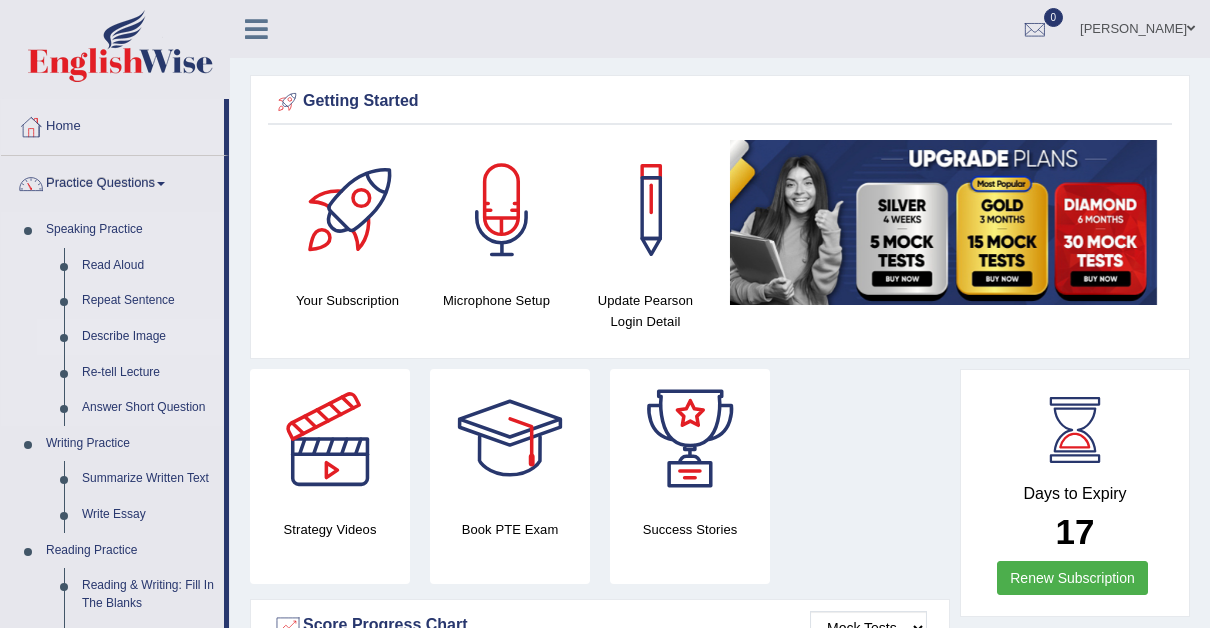 click on "Describe Image" at bounding box center [148, 337] 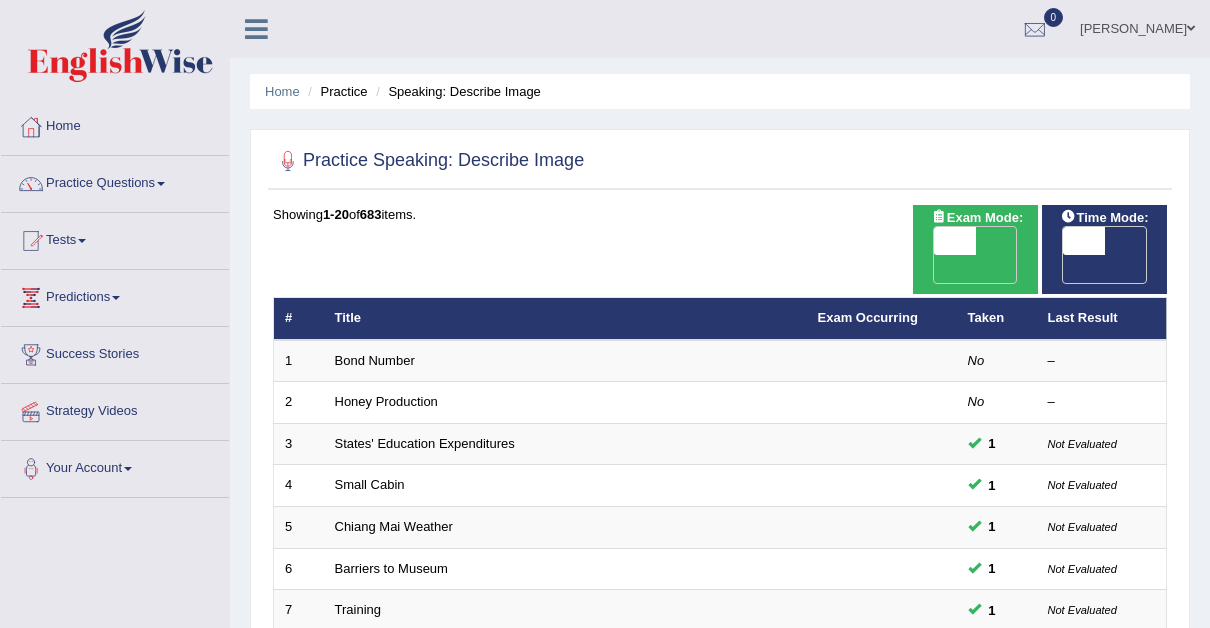 scroll, scrollTop: 0, scrollLeft: 0, axis: both 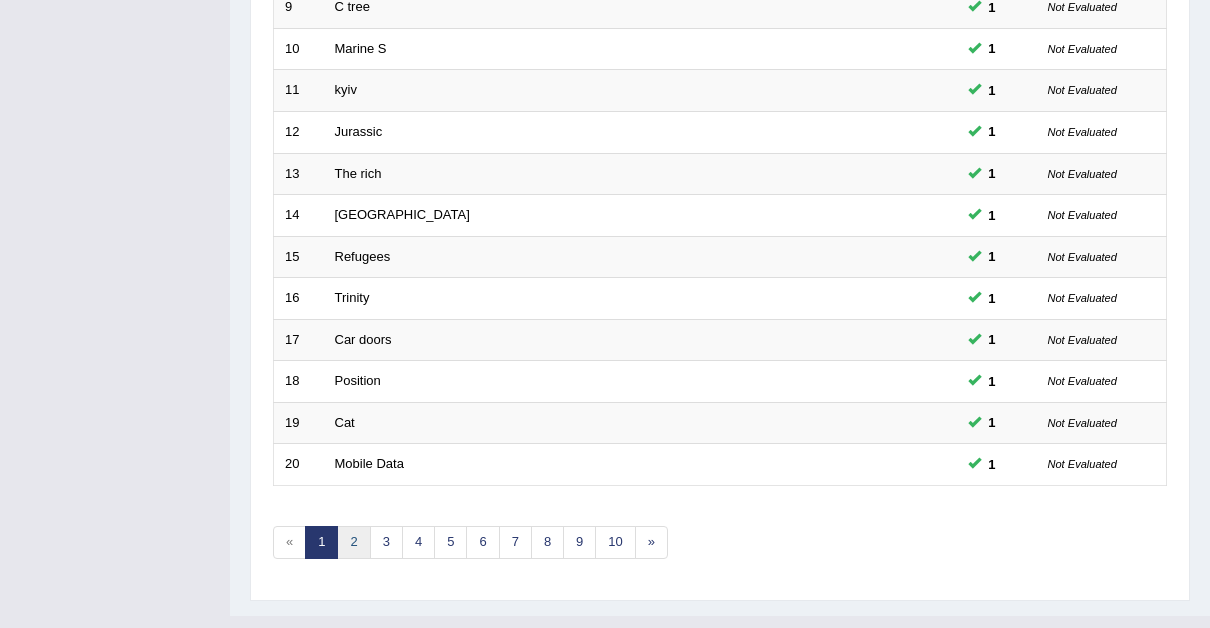 click on "2" at bounding box center (353, 542) 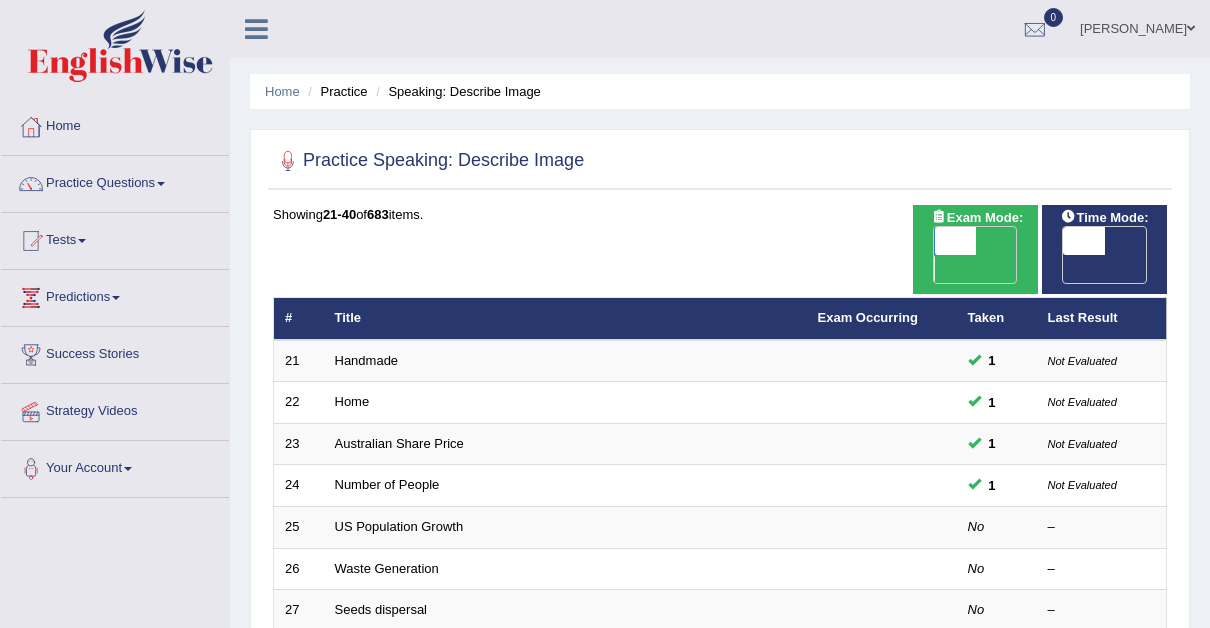 scroll, scrollTop: 0, scrollLeft: 0, axis: both 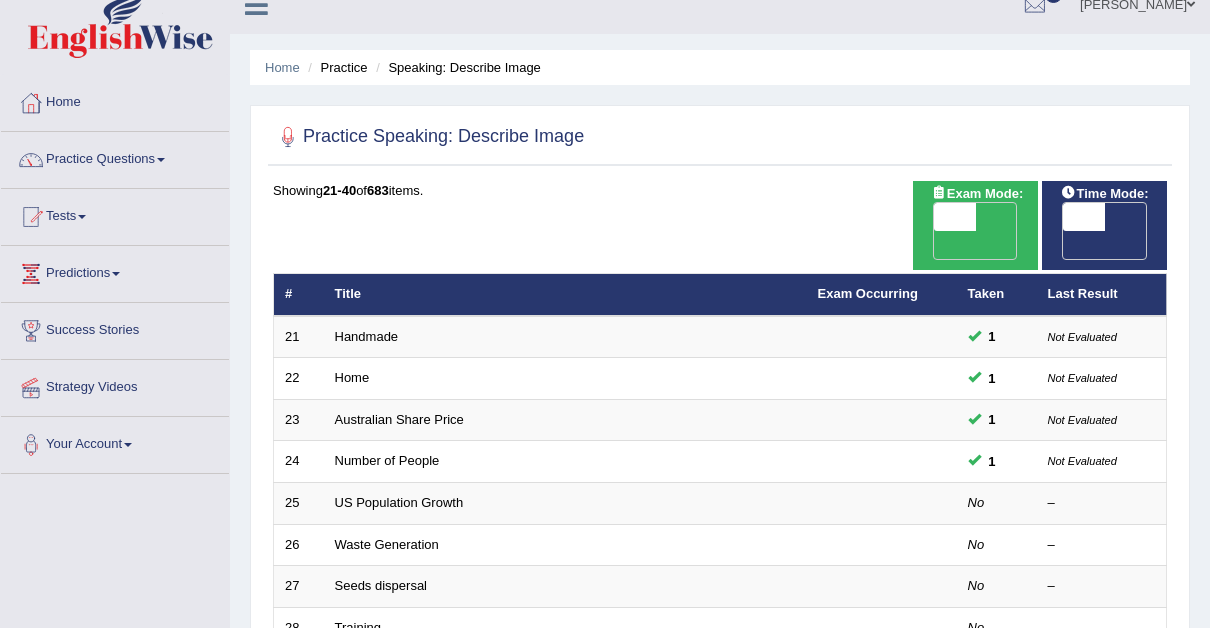 click on "Practice Questions" at bounding box center (115, 157) 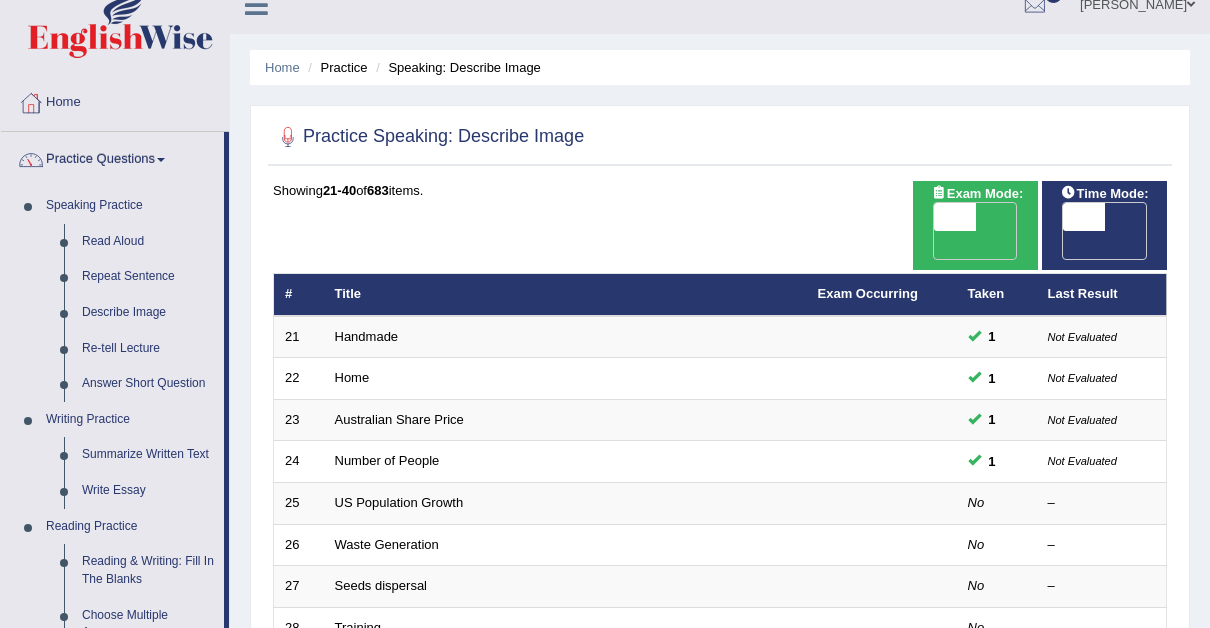 scroll, scrollTop: 0, scrollLeft: 0, axis: both 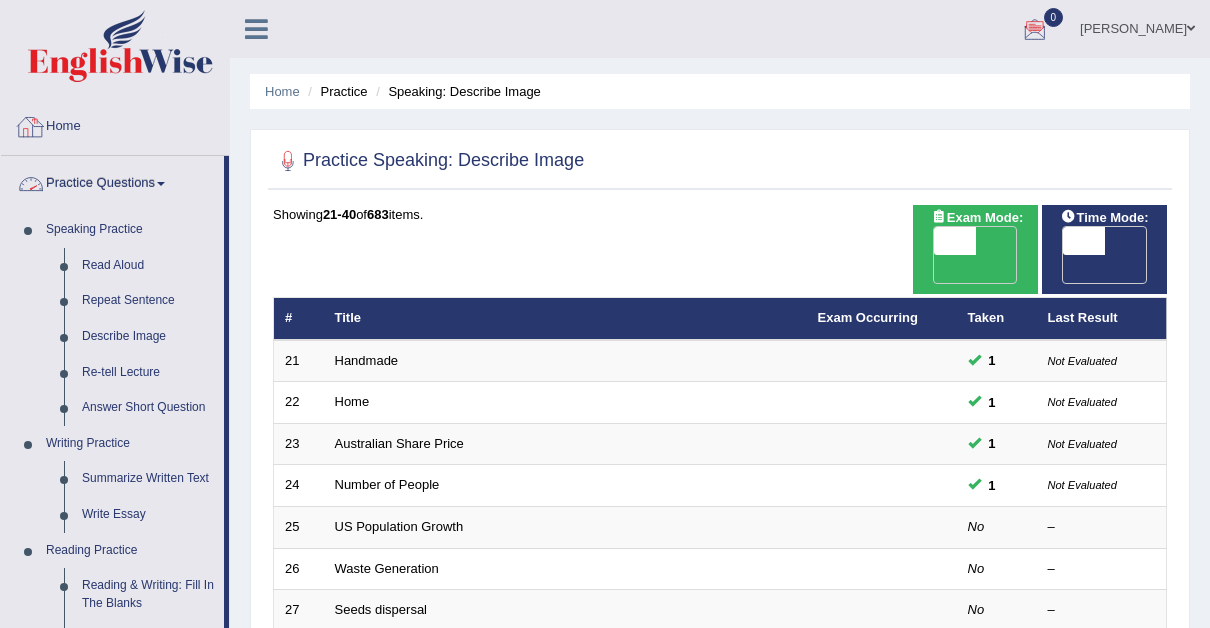 click on "Home" at bounding box center (115, 124) 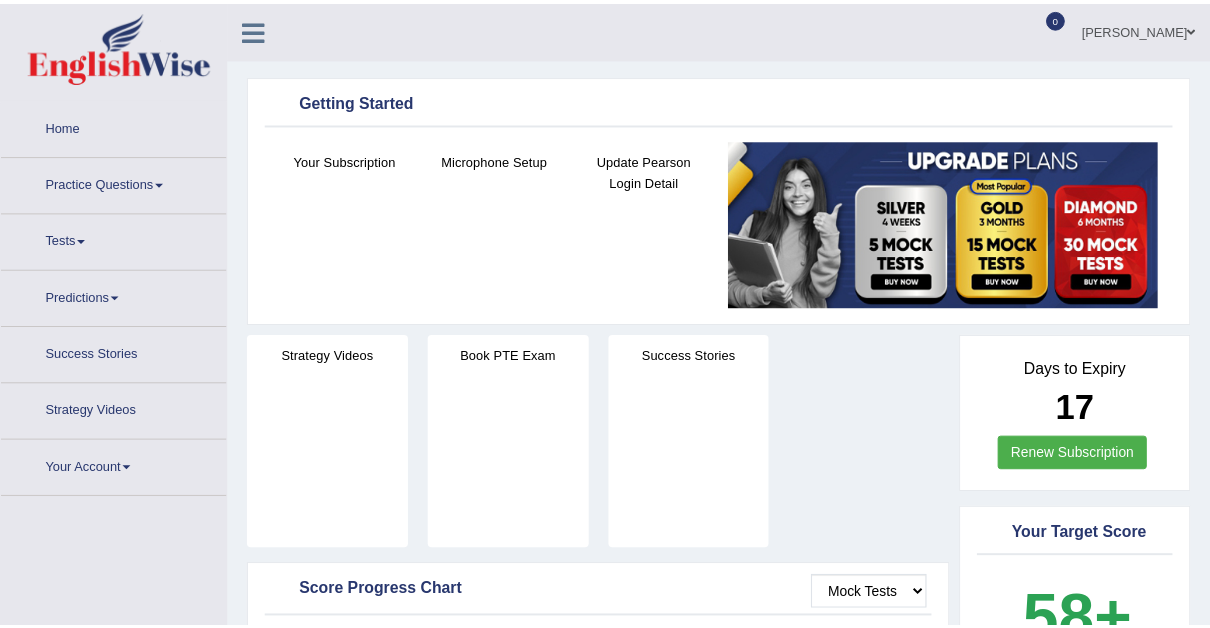 scroll, scrollTop: 0, scrollLeft: 0, axis: both 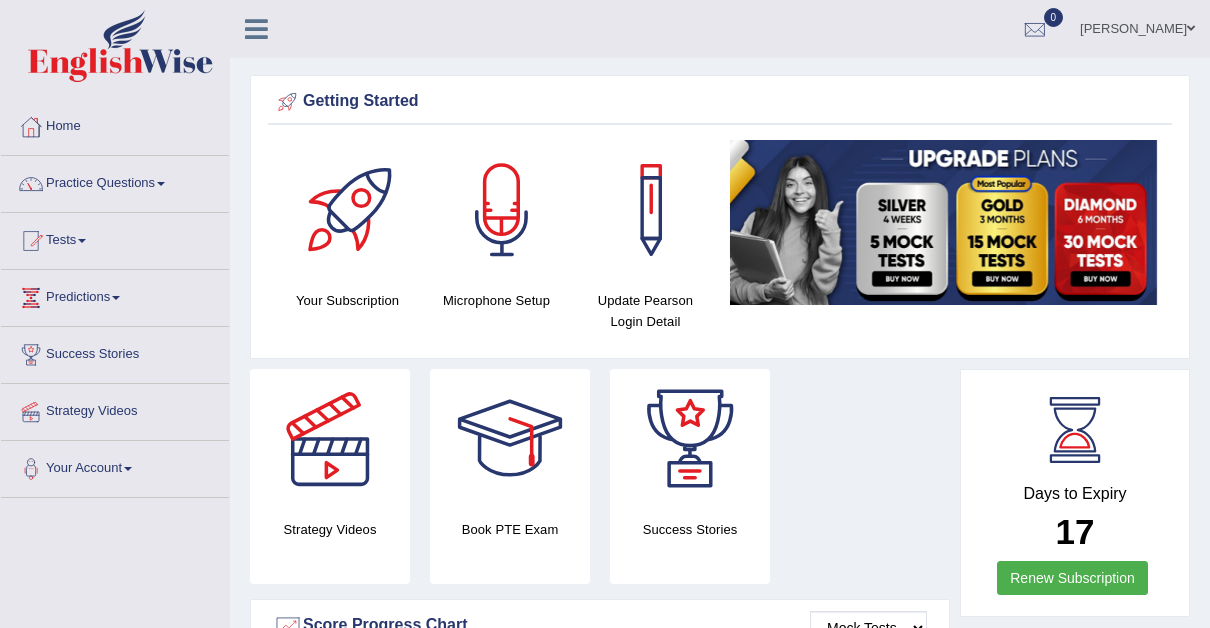 click at bounding box center [1191, 28] 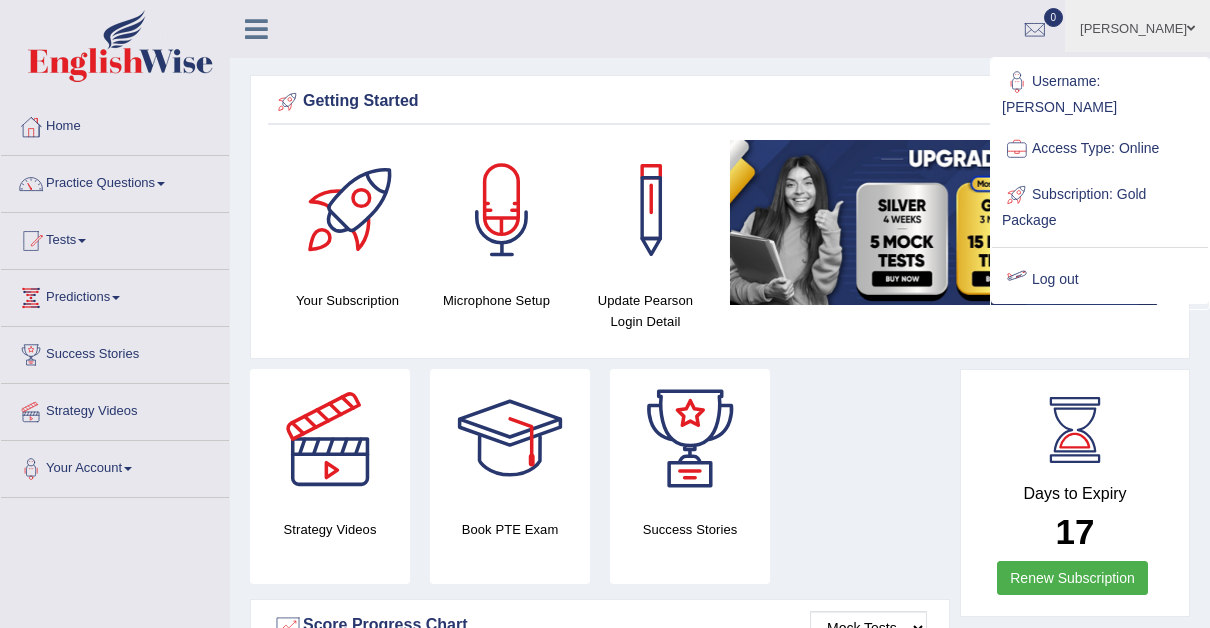 click on "Log out" at bounding box center (1100, 280) 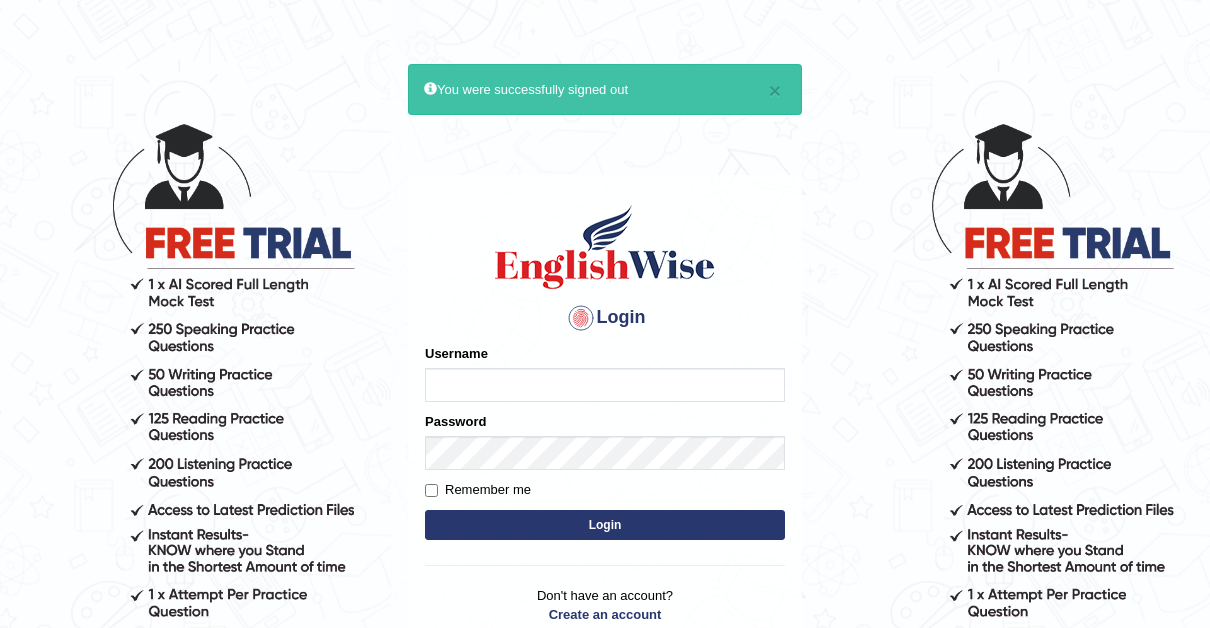 scroll, scrollTop: 0, scrollLeft: 0, axis: both 